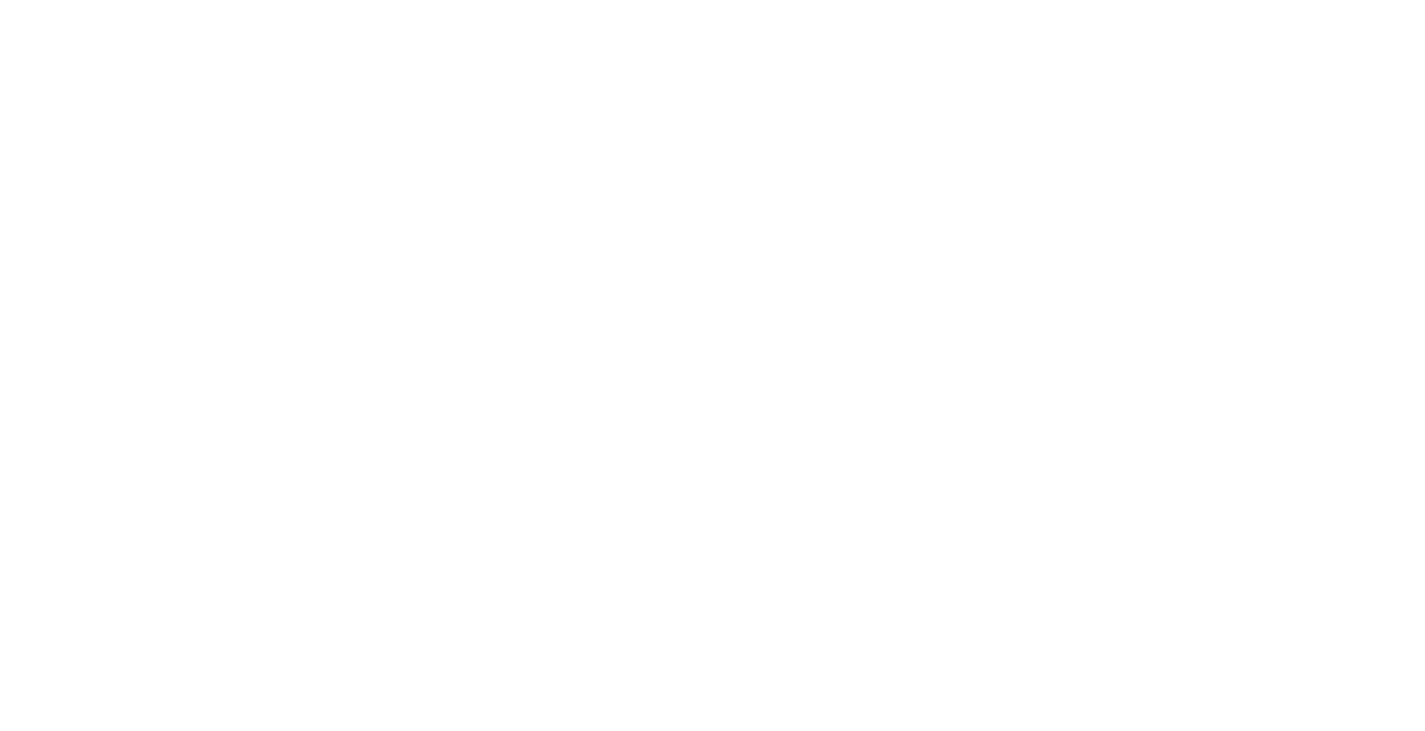scroll, scrollTop: 0, scrollLeft: 0, axis: both 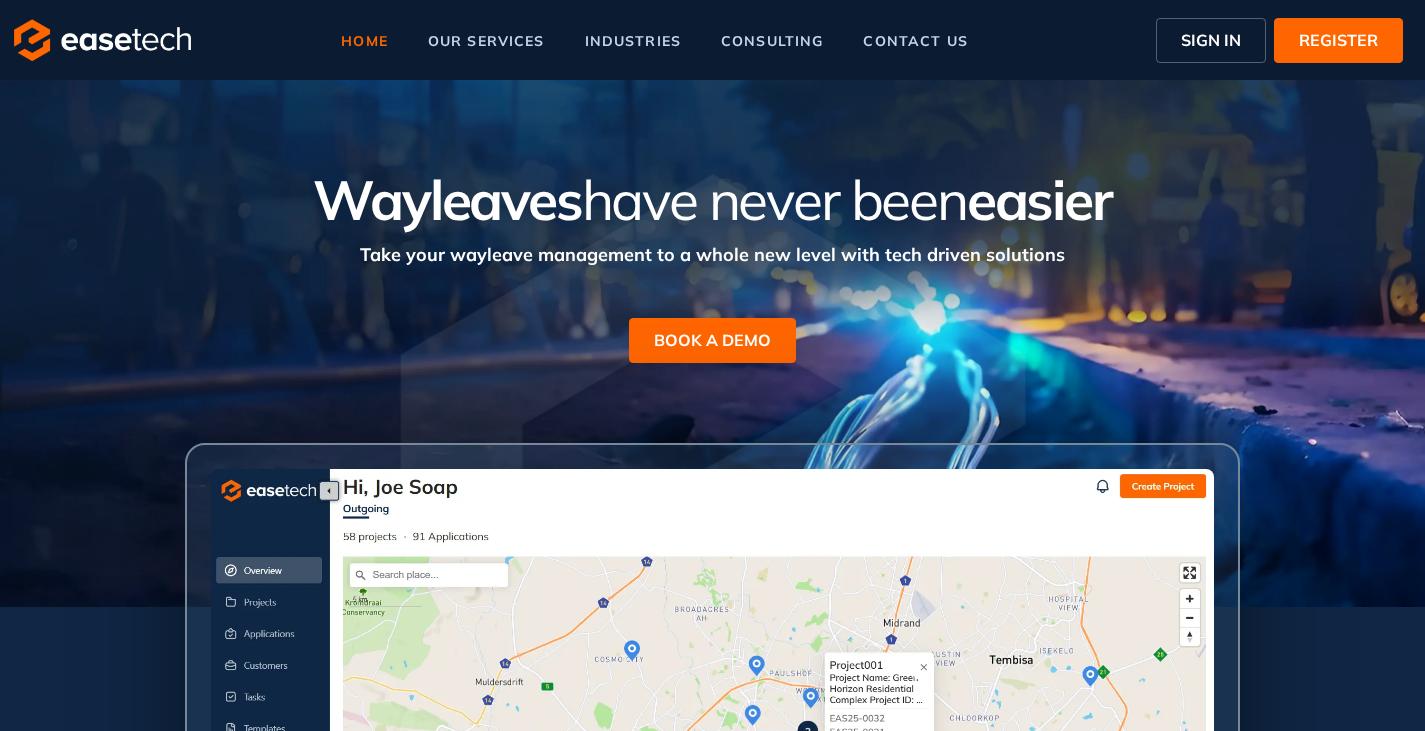 click on "SIGN IN" at bounding box center [1211, 40] 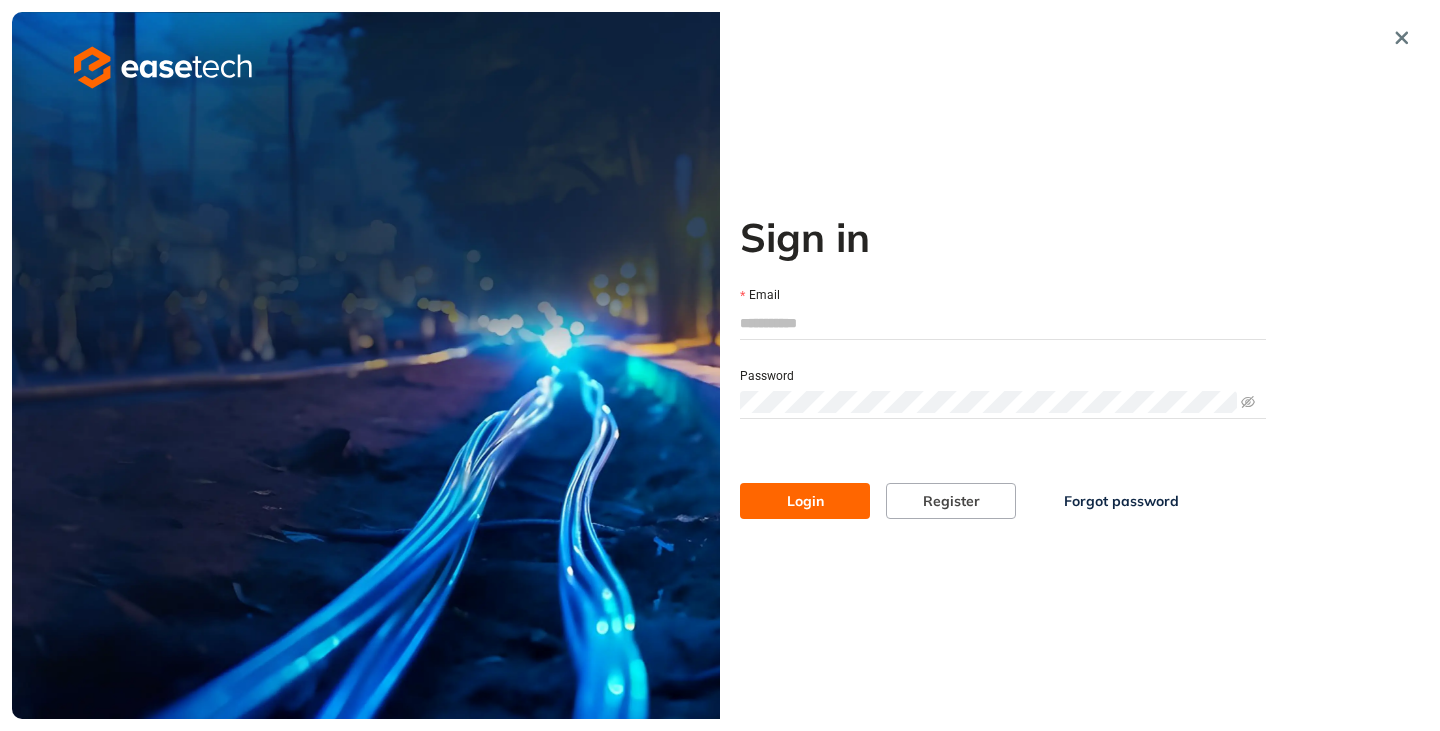 click on "Email" at bounding box center [1003, 323] 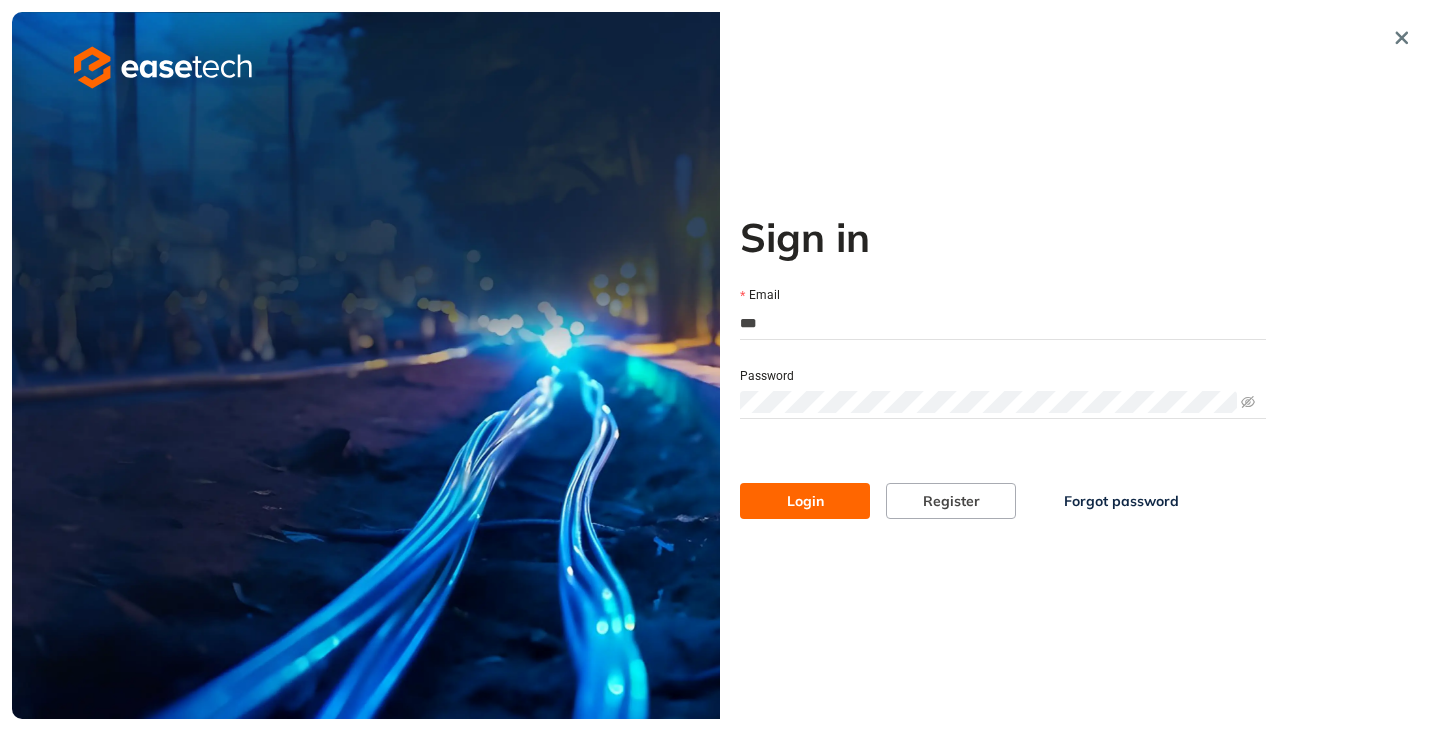 type on "**********" 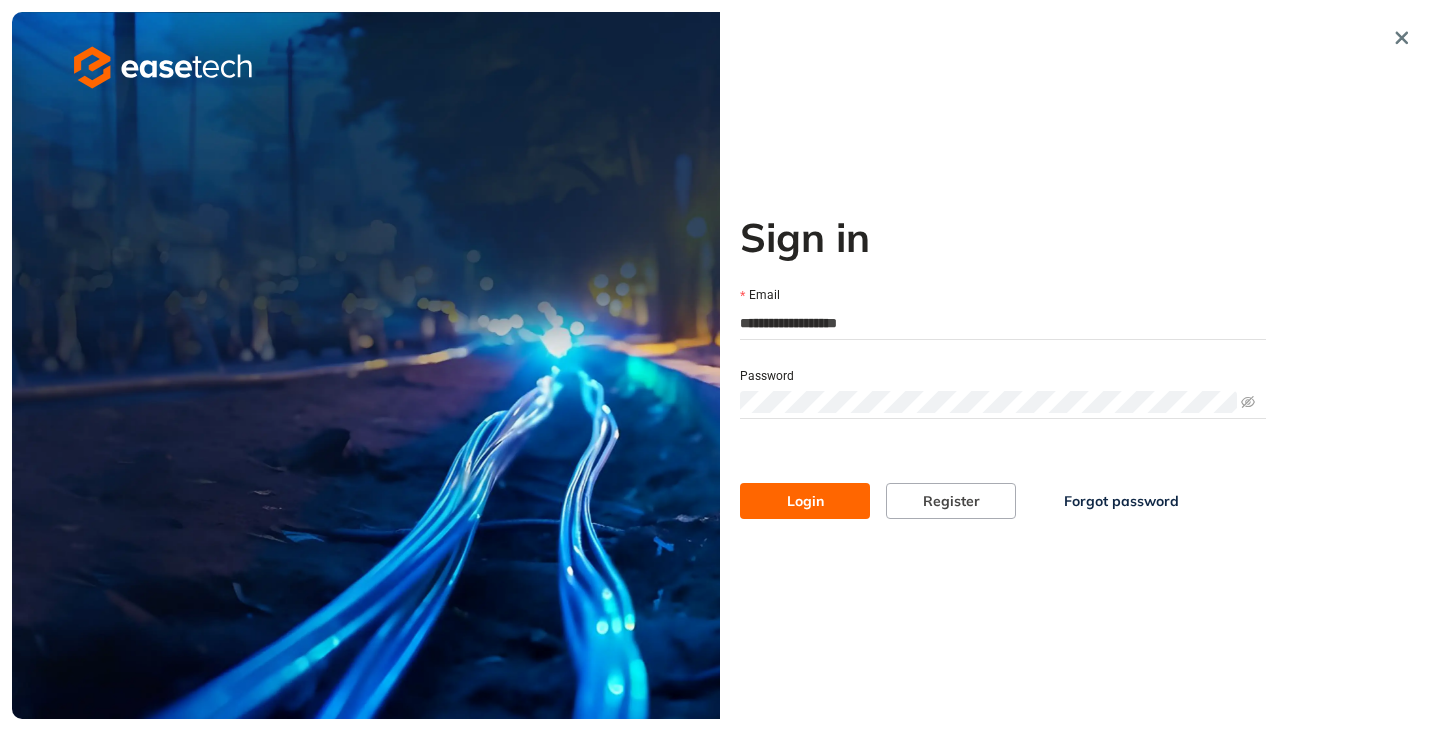 click on "Login" at bounding box center [805, 501] 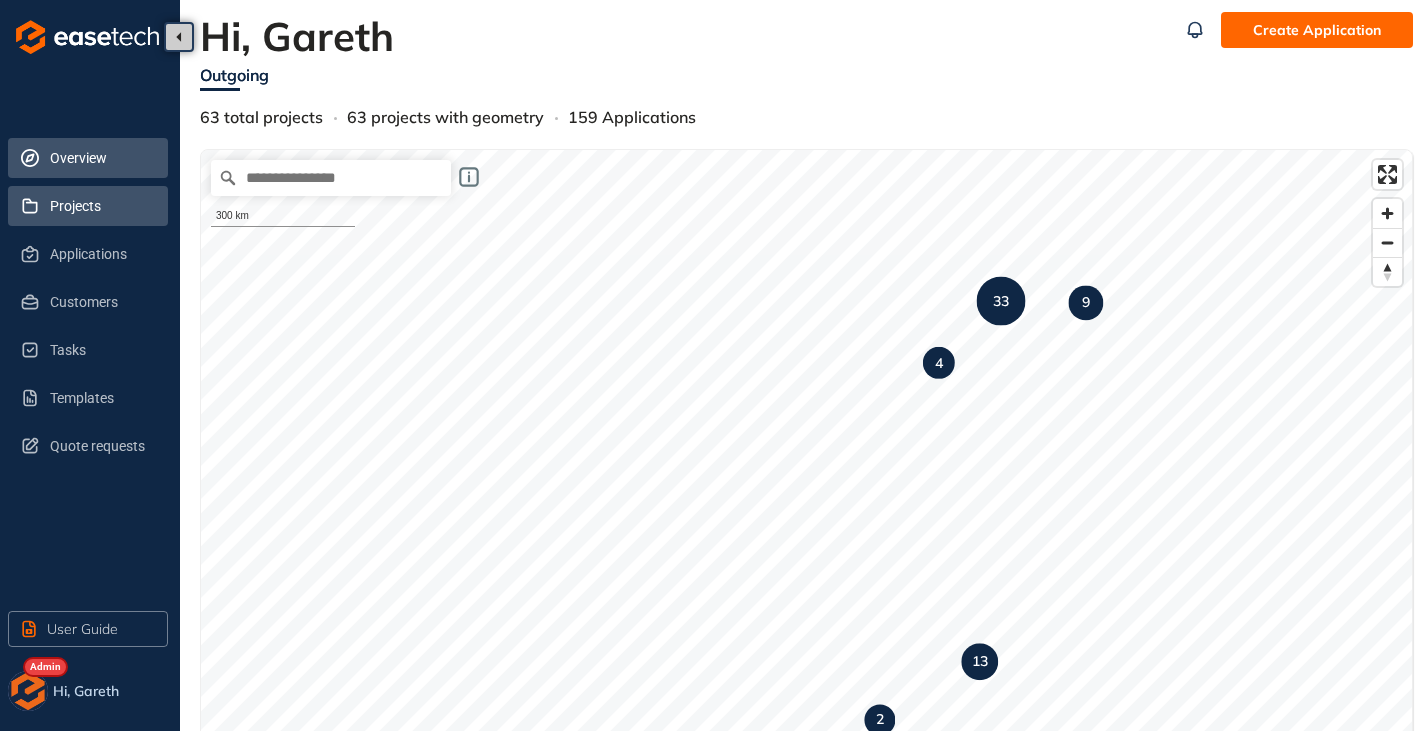 click on "Projects" at bounding box center (101, 206) 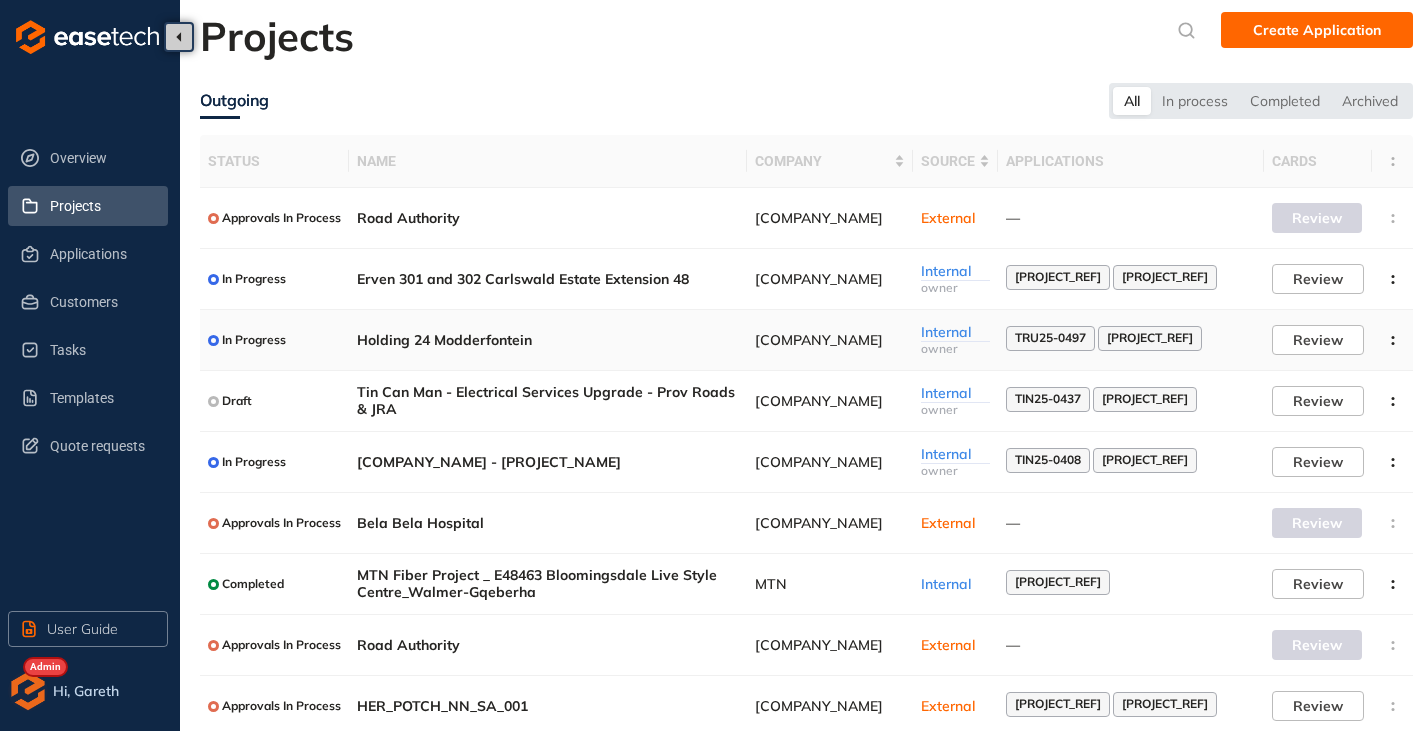 scroll, scrollTop: 131, scrollLeft: 0, axis: vertical 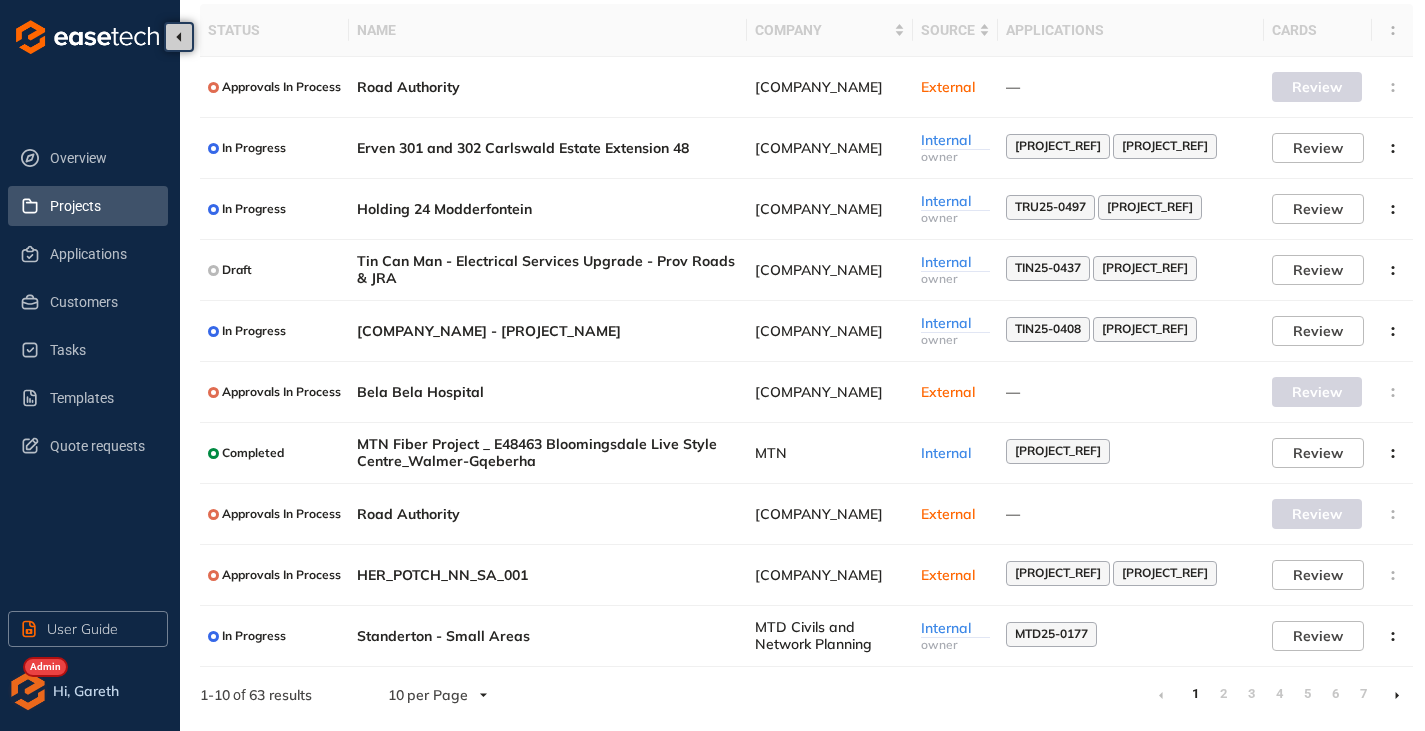click at bounding box center [1397, 695] 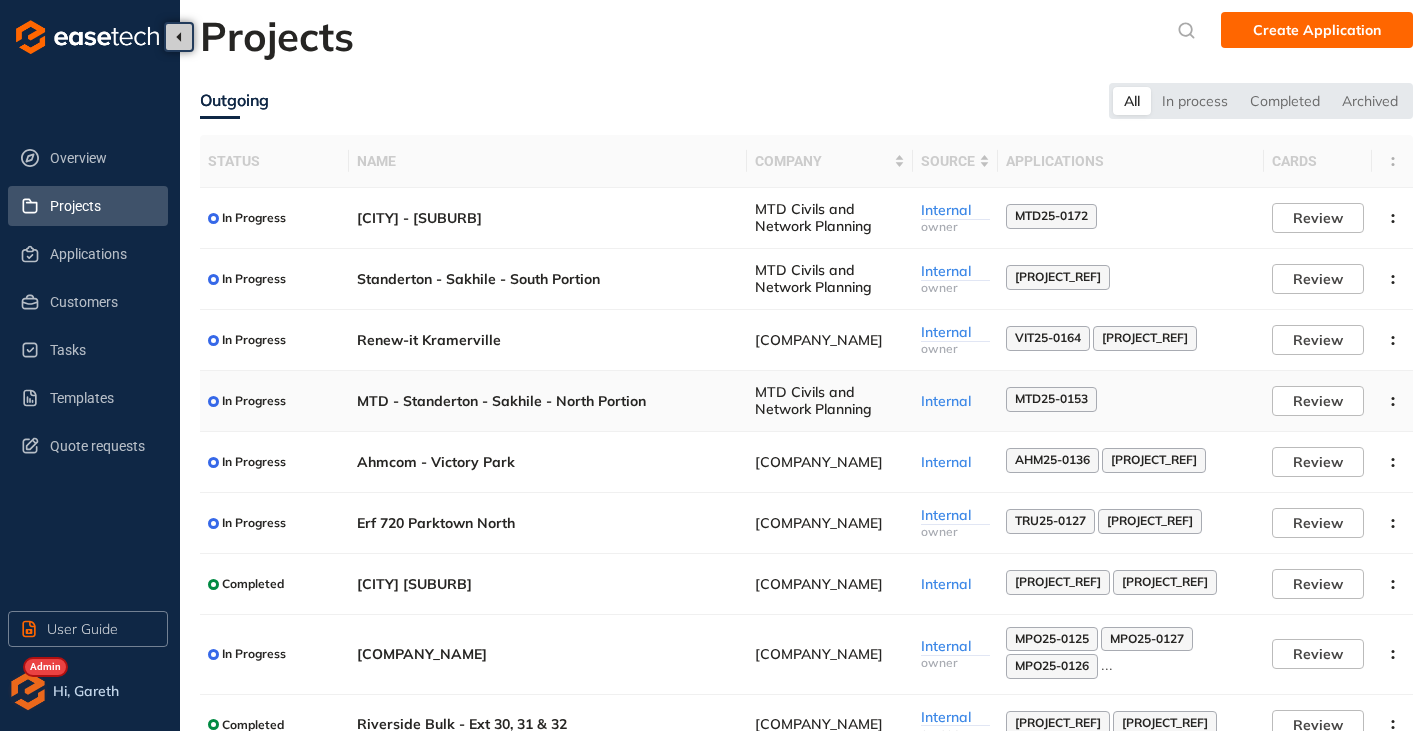 click on "MTD - Standerton - Sakhile - North Portion" at bounding box center [548, 401] 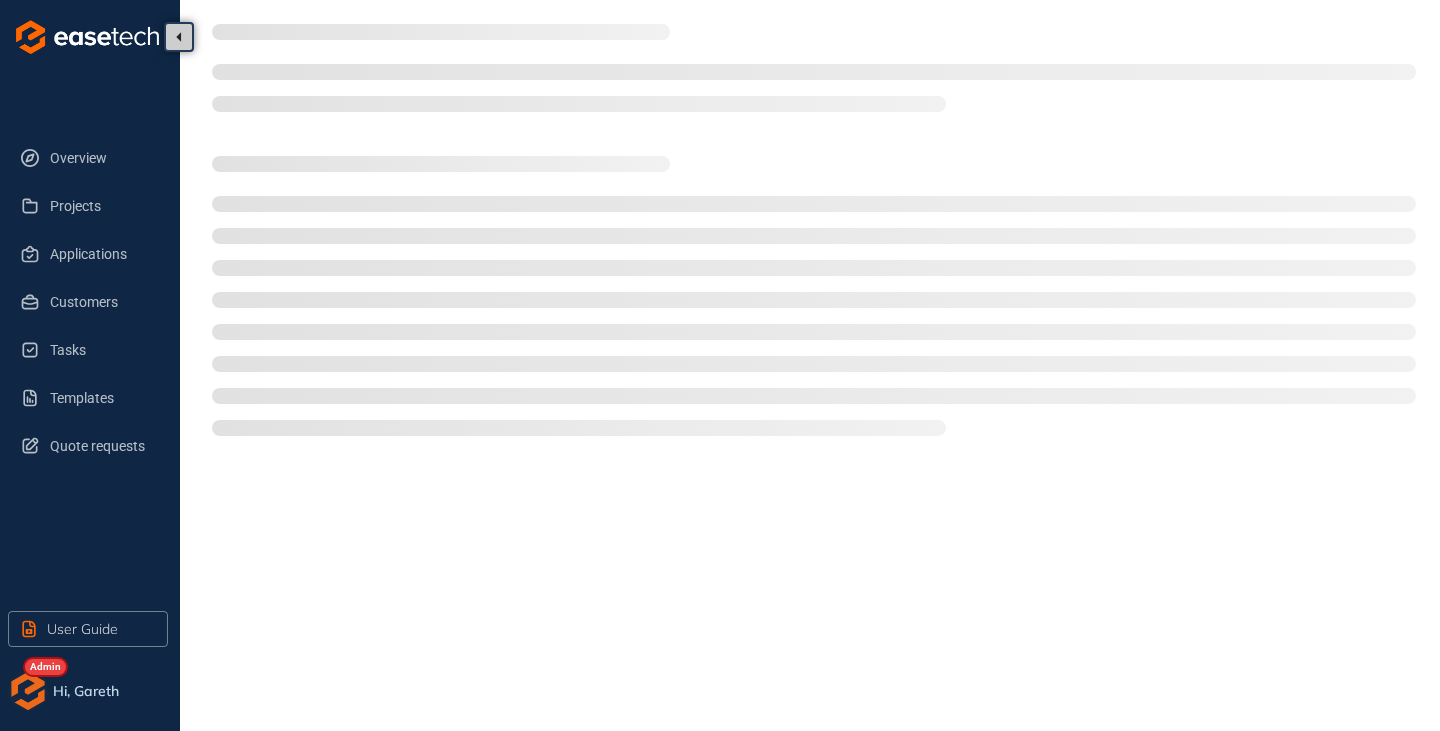 type on "**********" 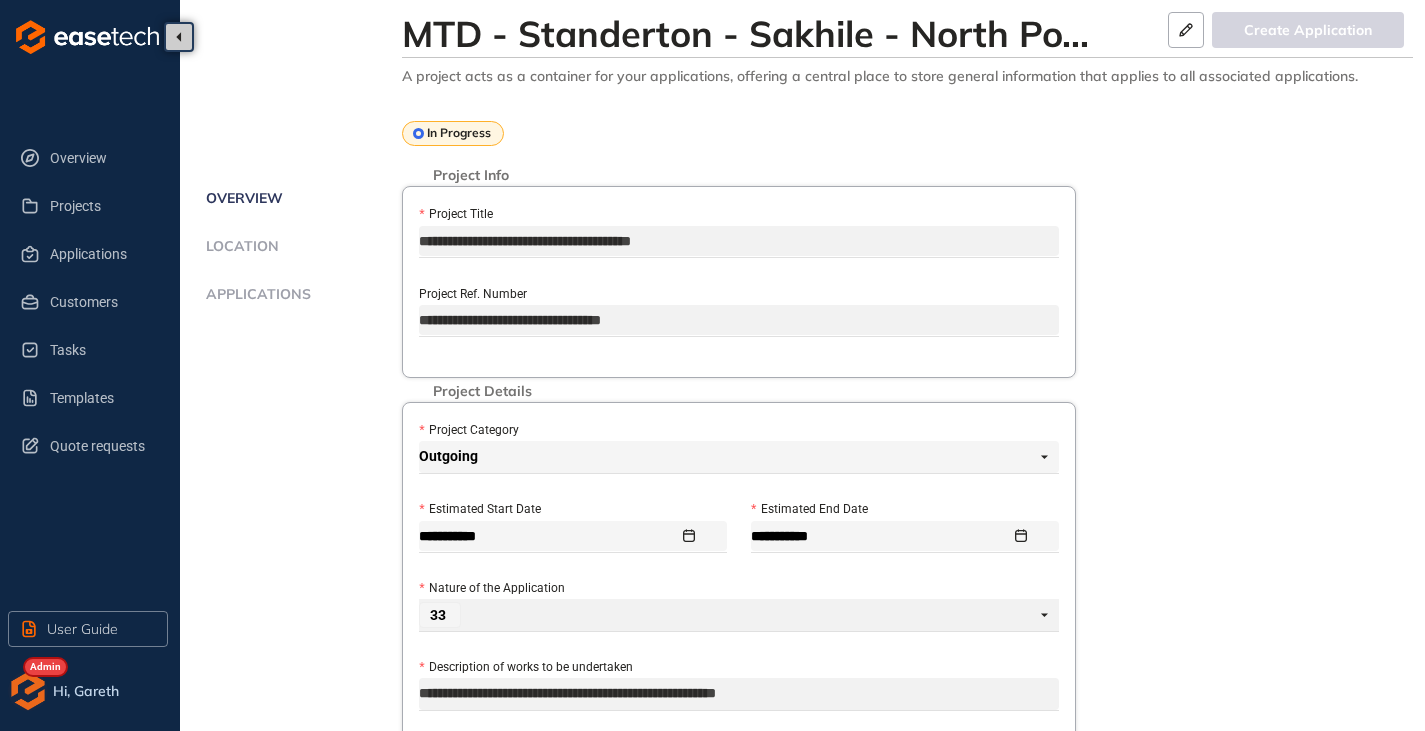 click on "Applications" at bounding box center [255, 294] 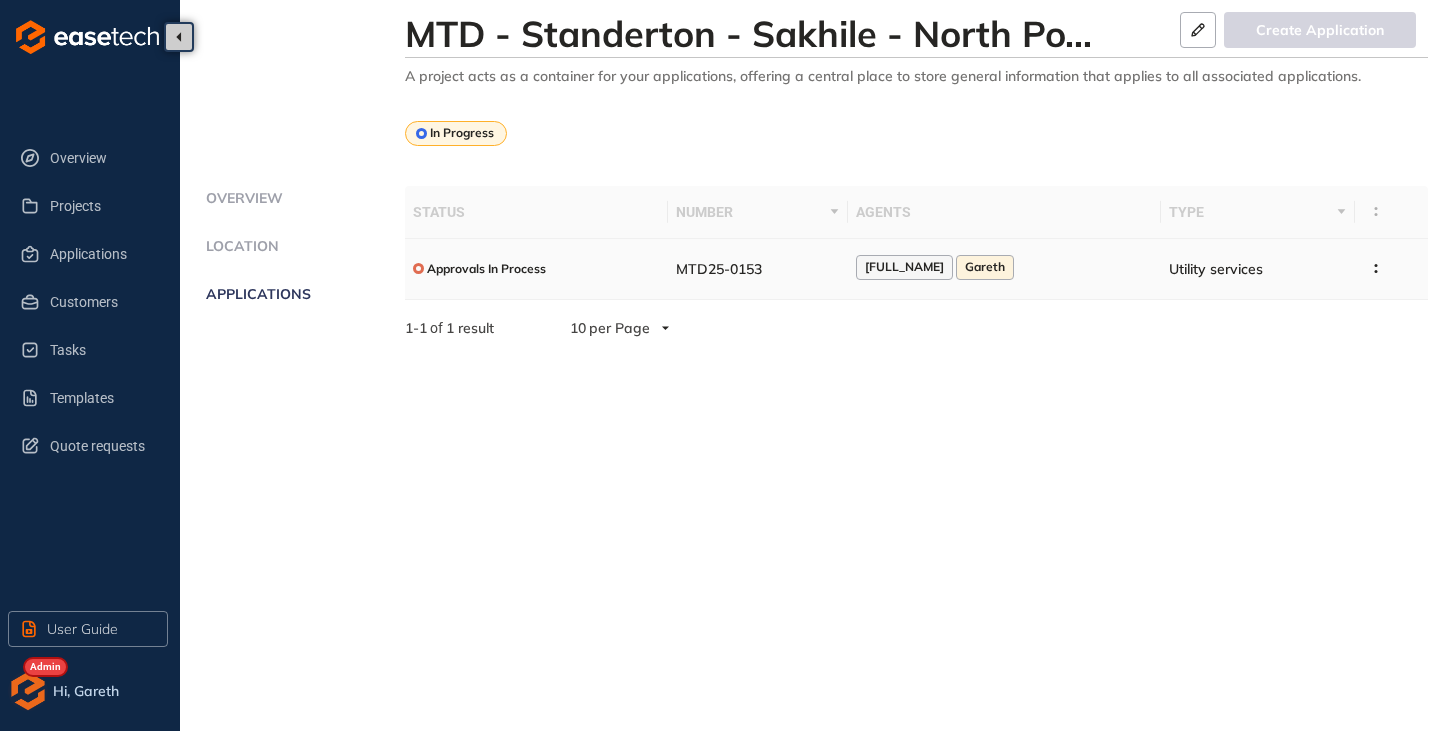 click on "MTD25-0153" at bounding box center [758, 269] 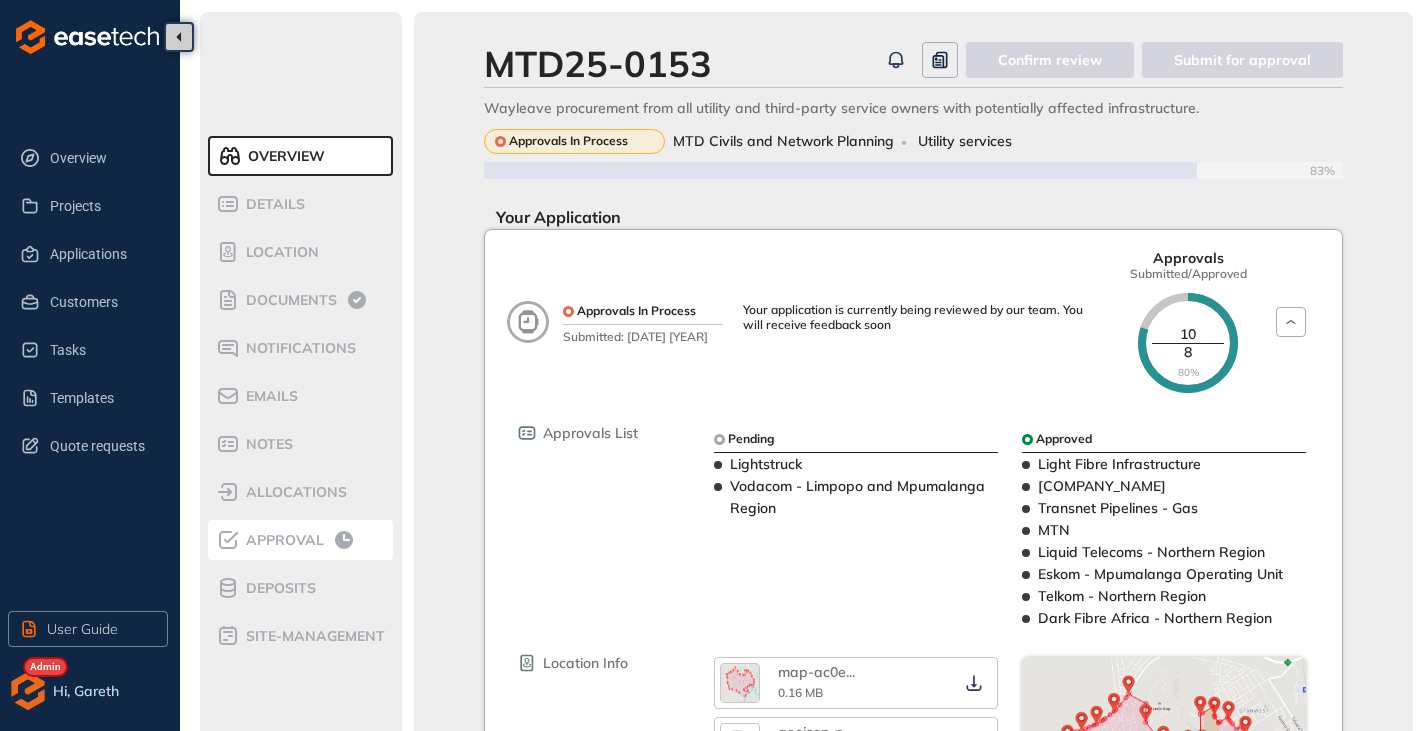 click on "Approval" at bounding box center (301, 540) 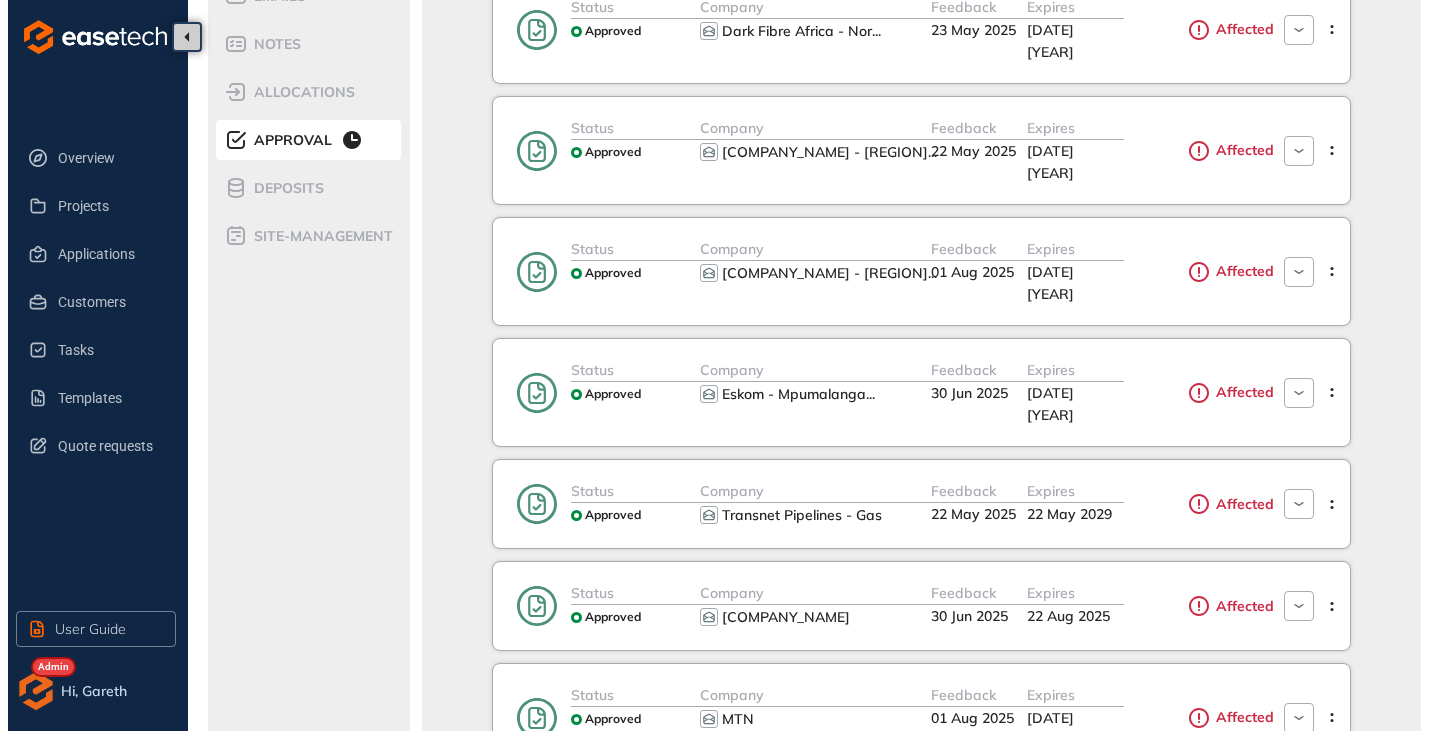 scroll, scrollTop: 763, scrollLeft: 0, axis: vertical 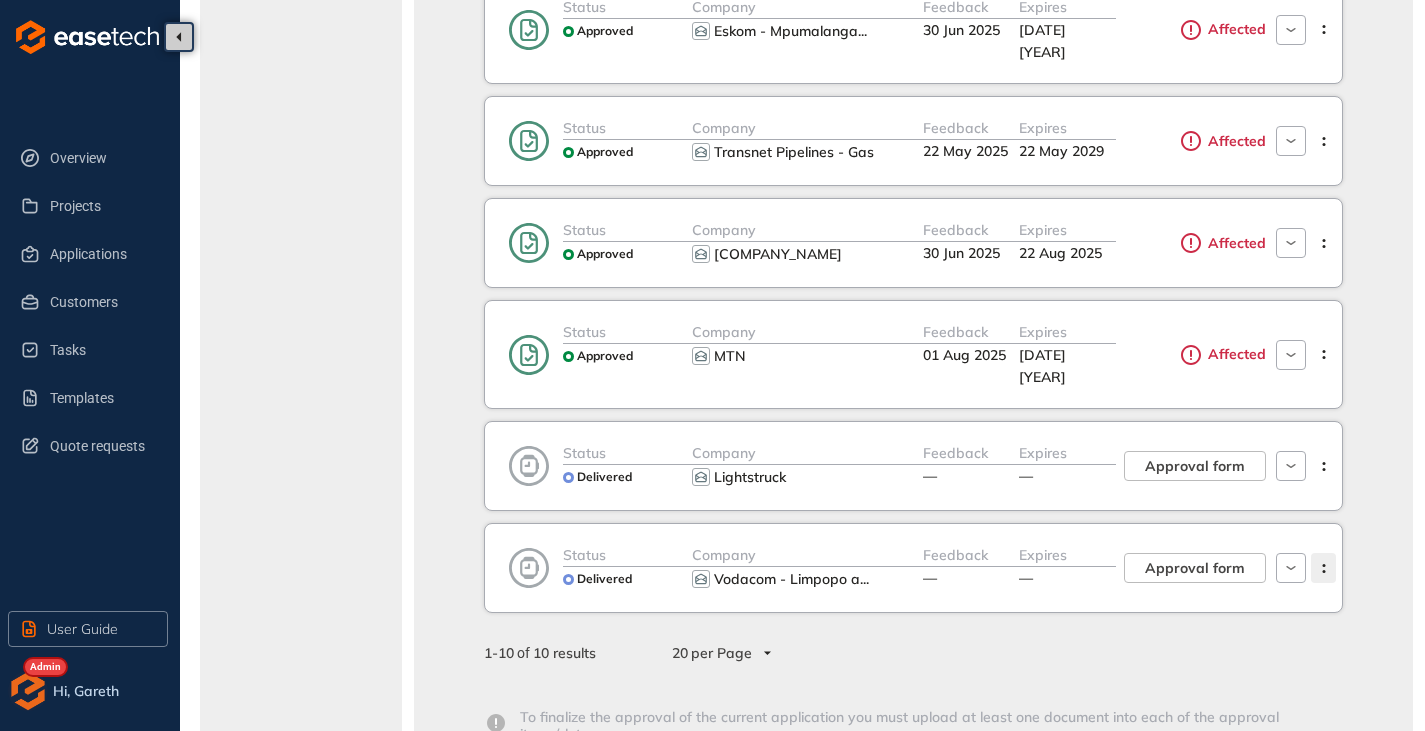 click 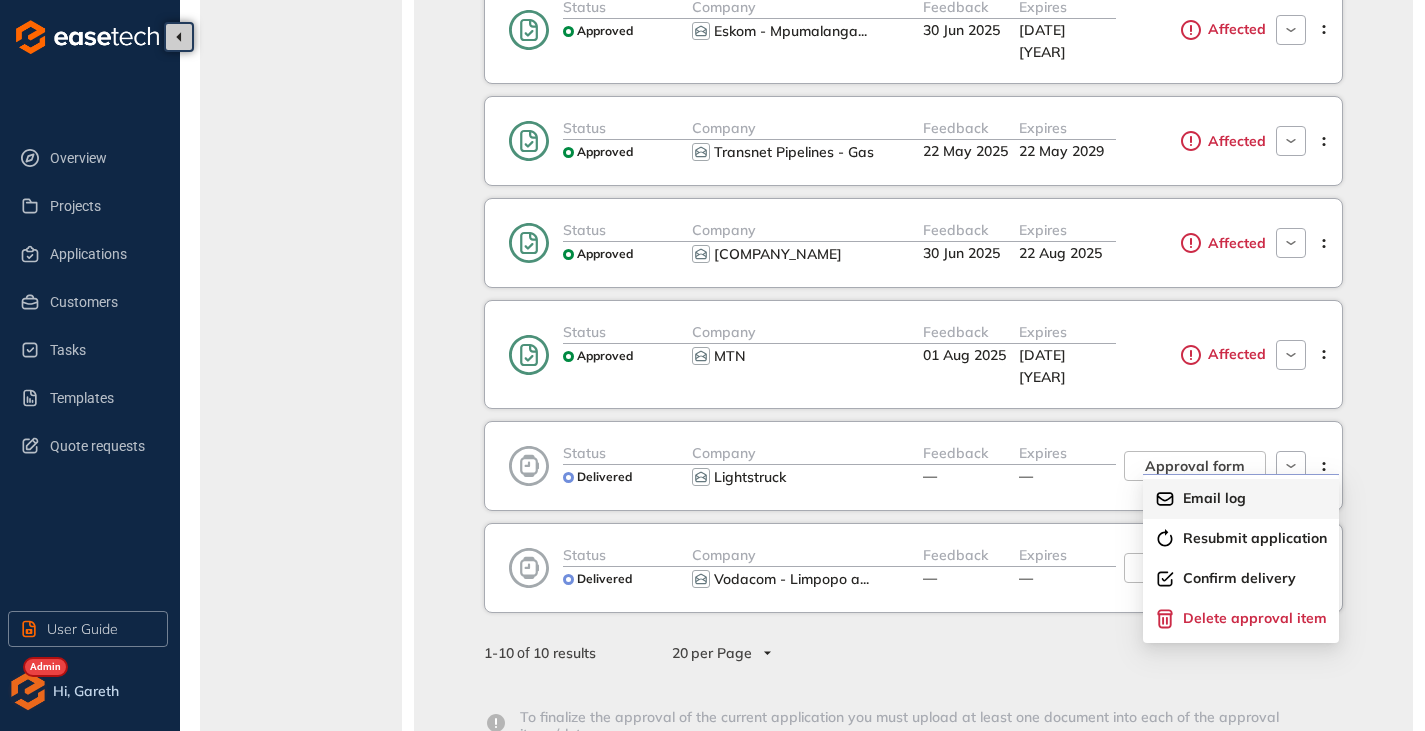 click on "Email log" at bounding box center [1214, 498] 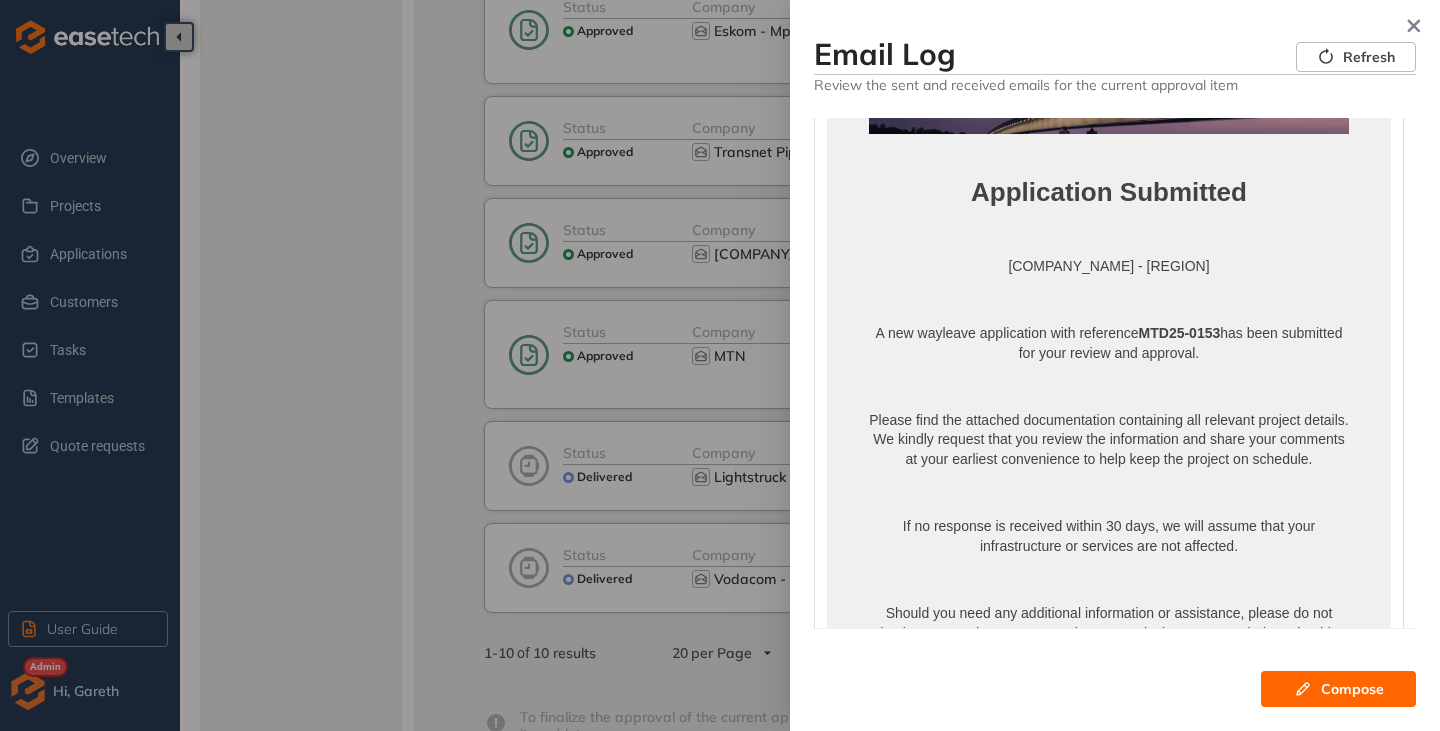 scroll, scrollTop: 0, scrollLeft: 0, axis: both 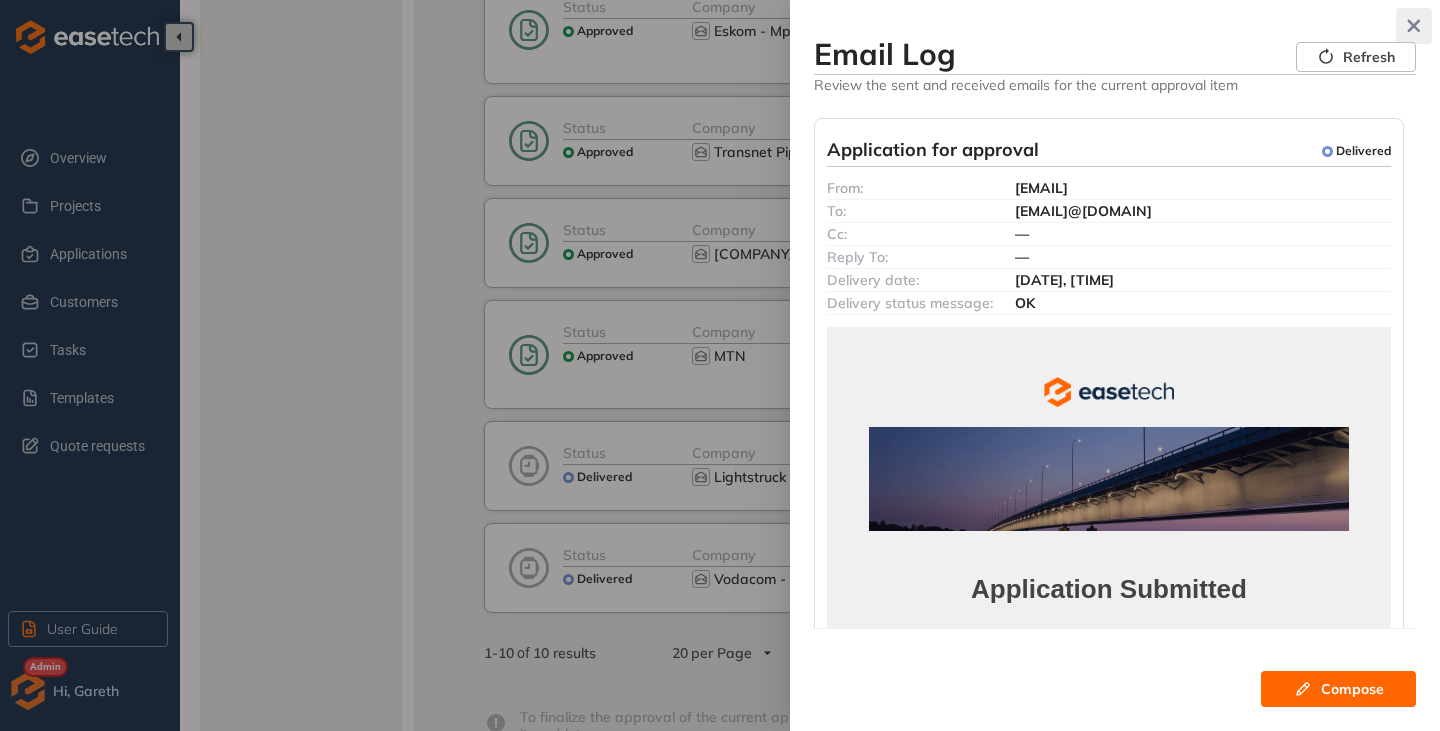 click 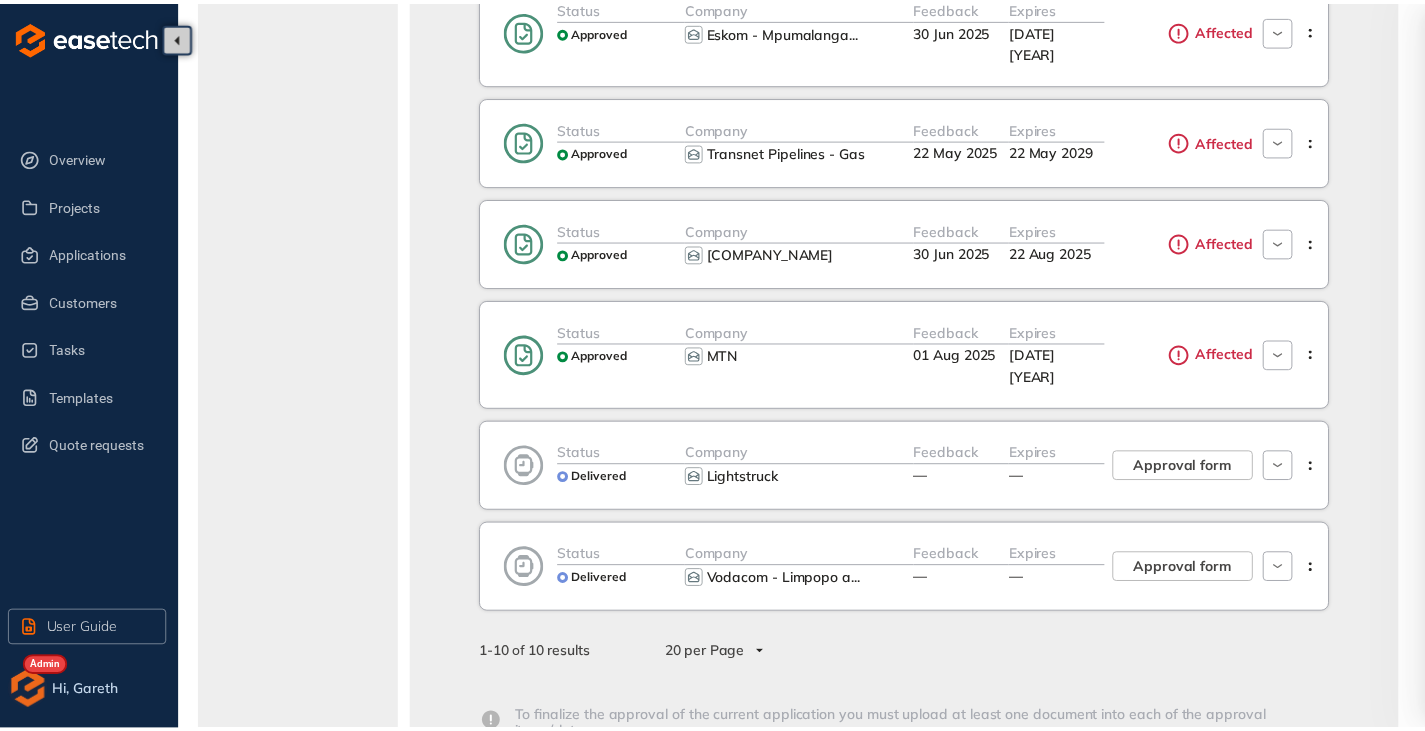 scroll, scrollTop: 759, scrollLeft: 0, axis: vertical 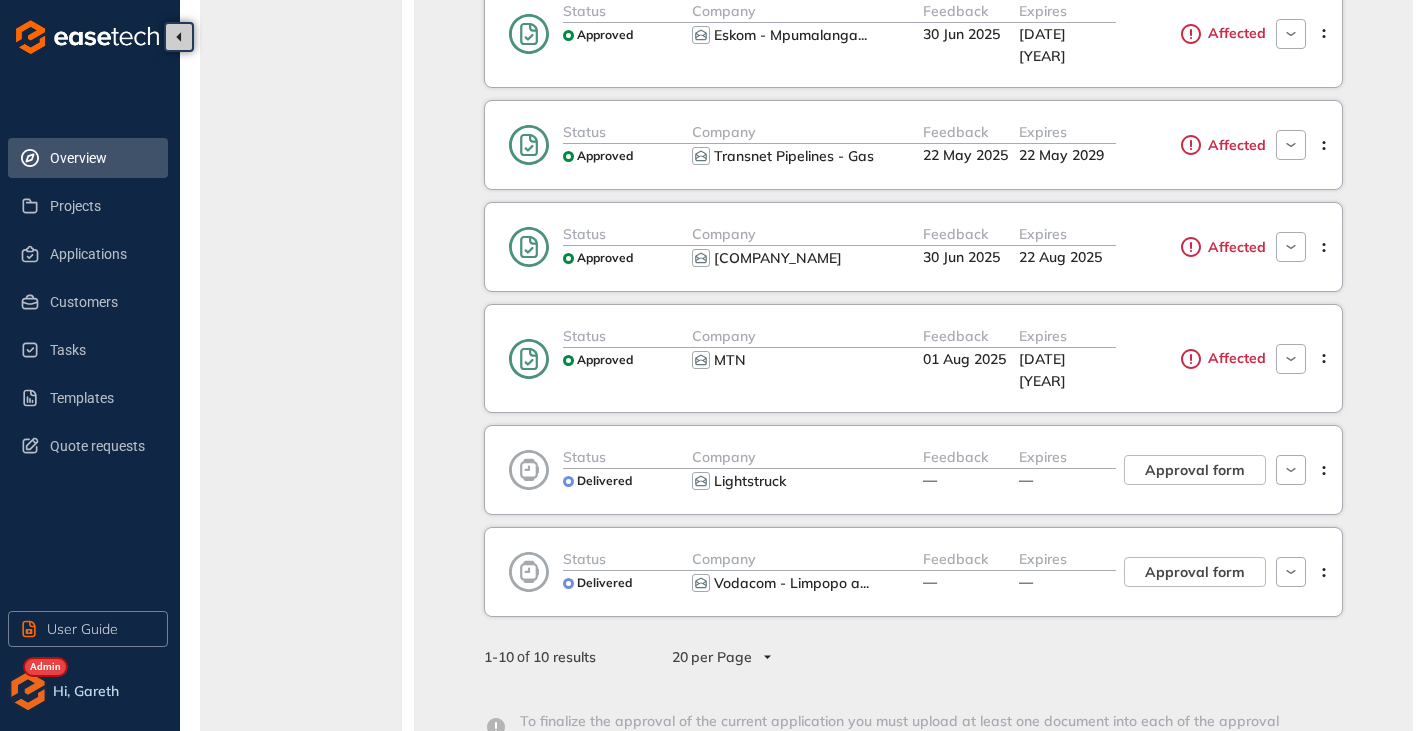 click on "Overview" at bounding box center (101, 158) 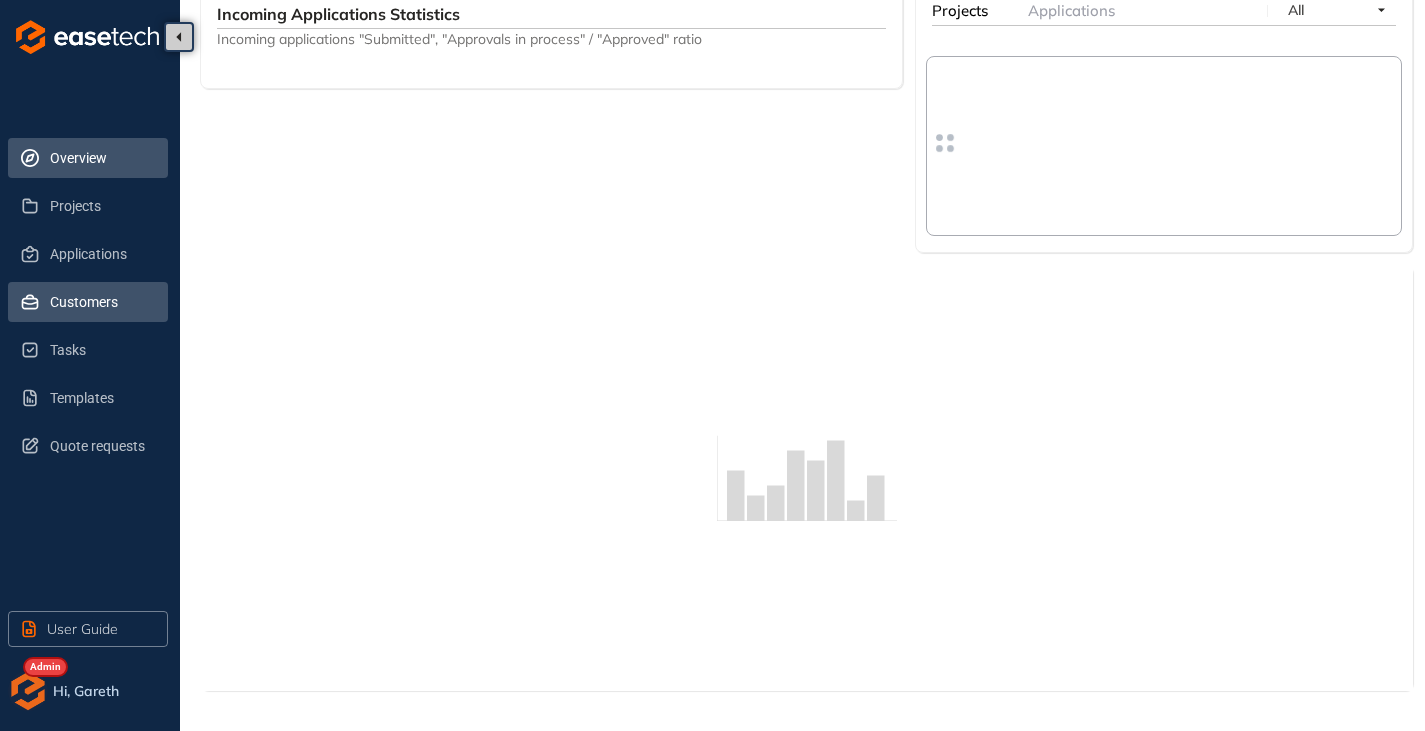scroll, scrollTop: 748, scrollLeft: 0, axis: vertical 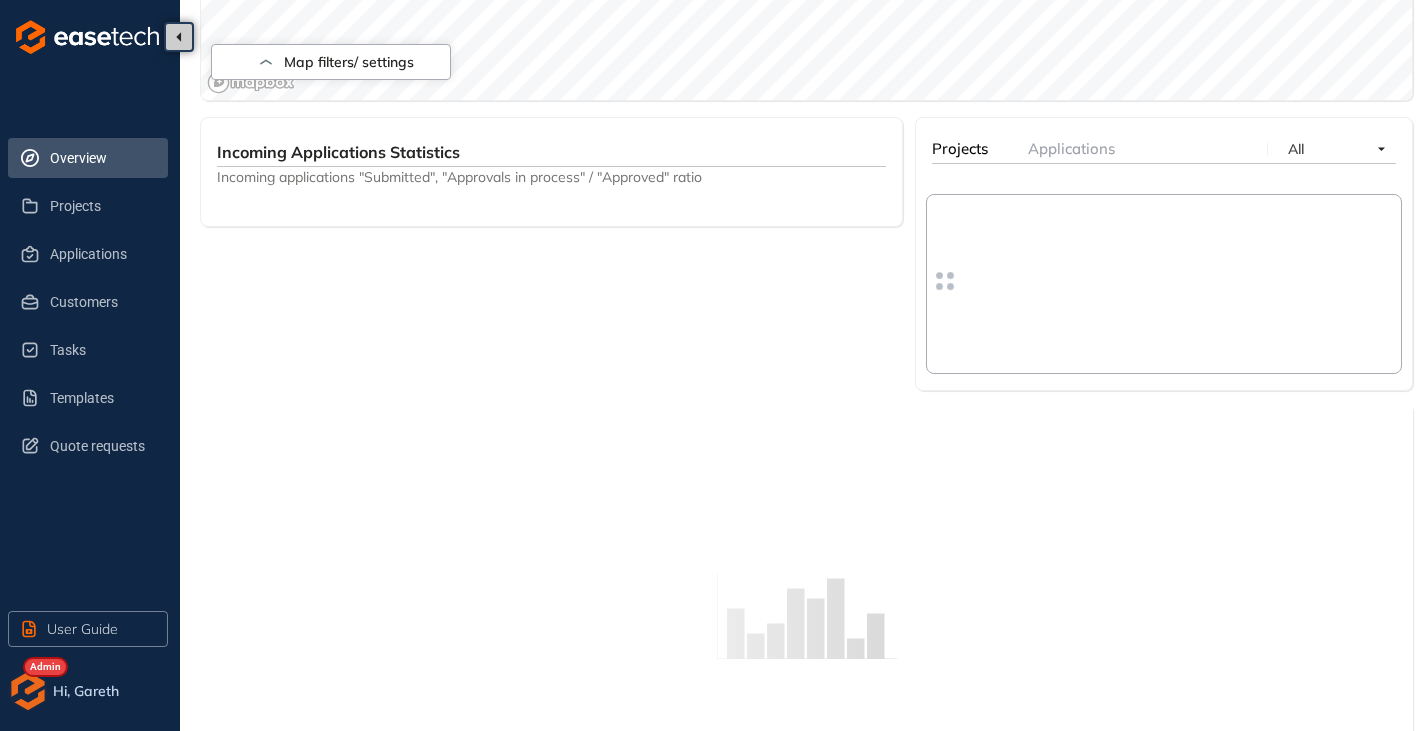click at bounding box center (28, 691) 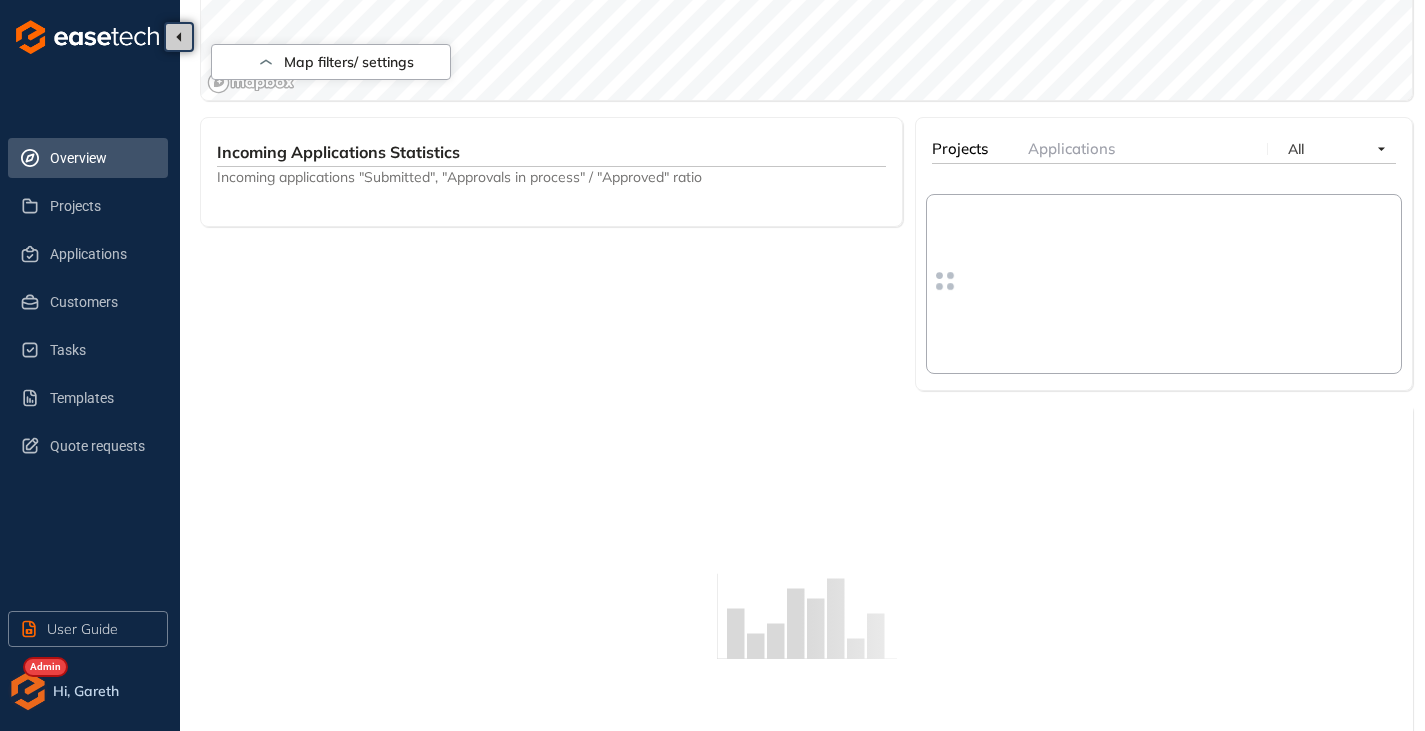 scroll, scrollTop: 759, scrollLeft: 0, axis: vertical 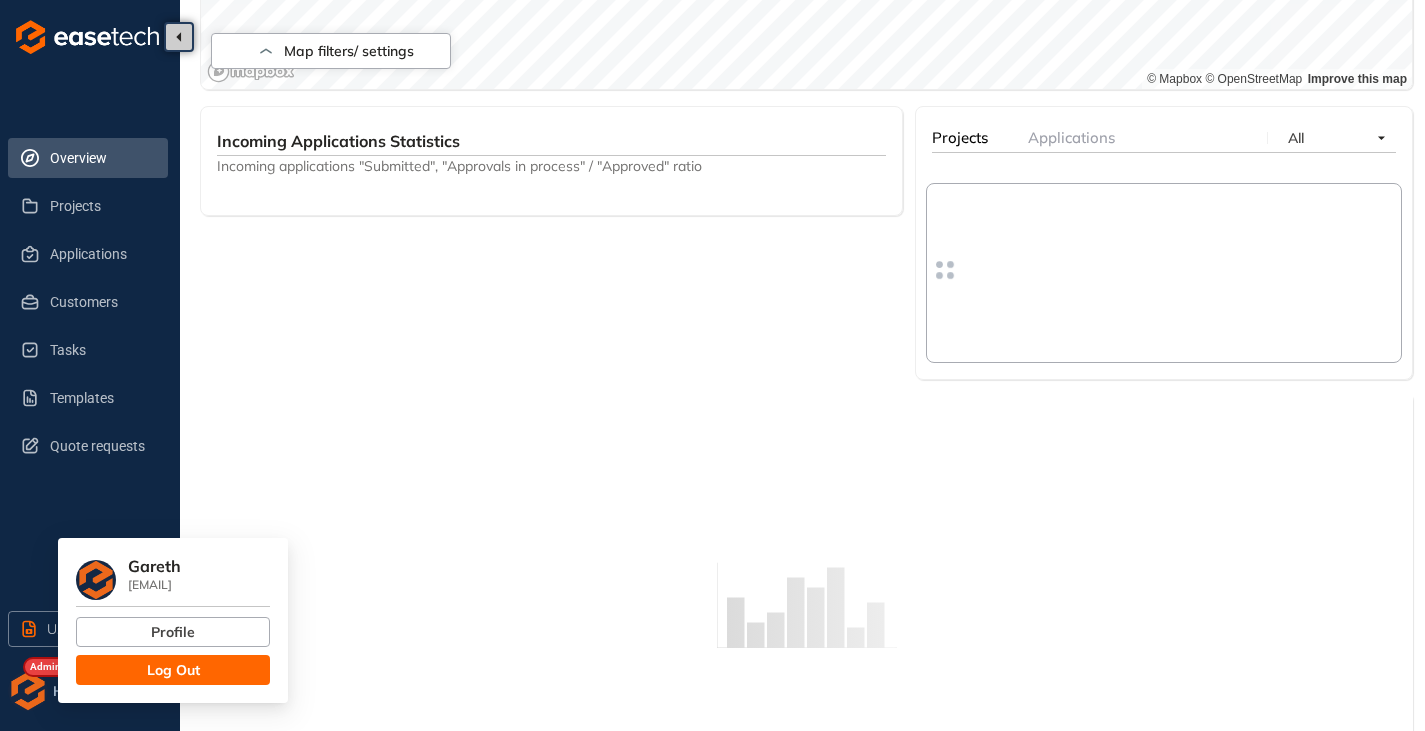 click on "Log Out" at bounding box center [173, 670] 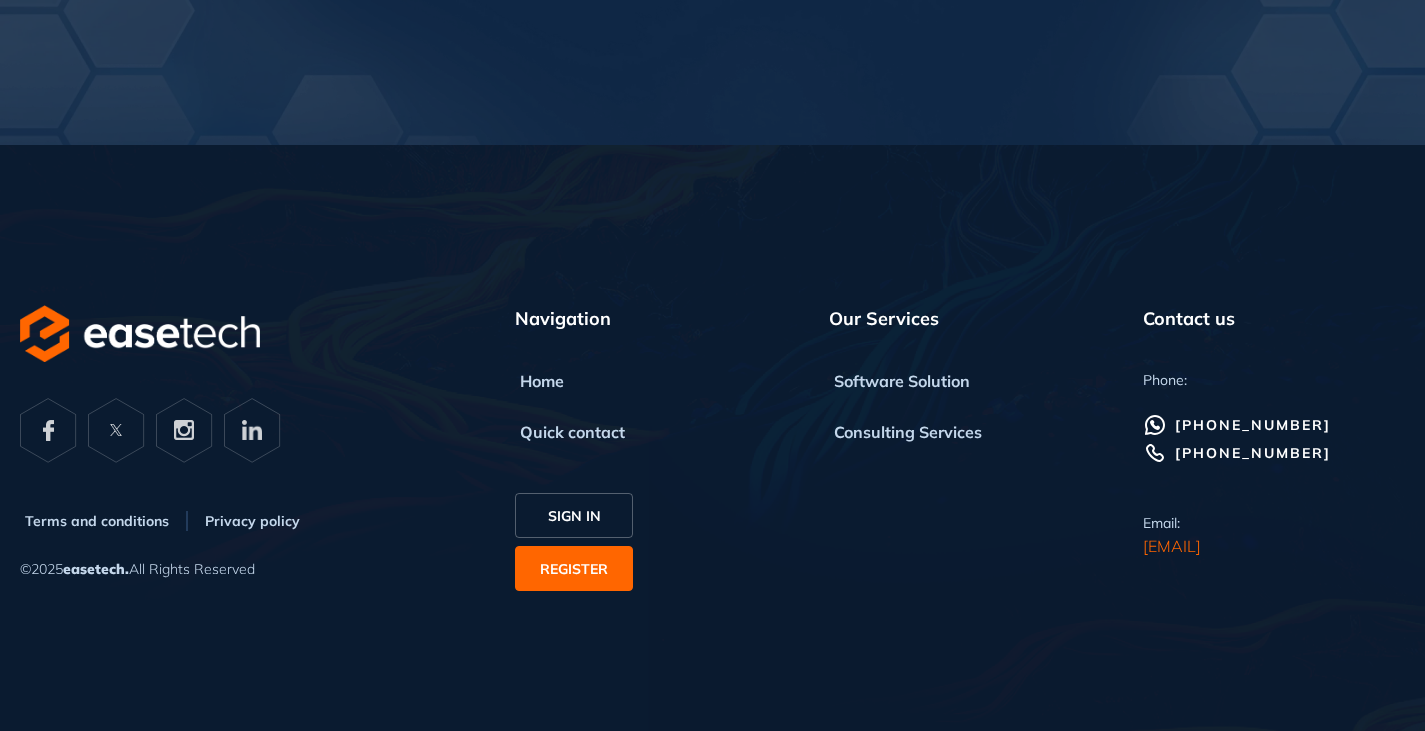 scroll, scrollTop: 586, scrollLeft: 0, axis: vertical 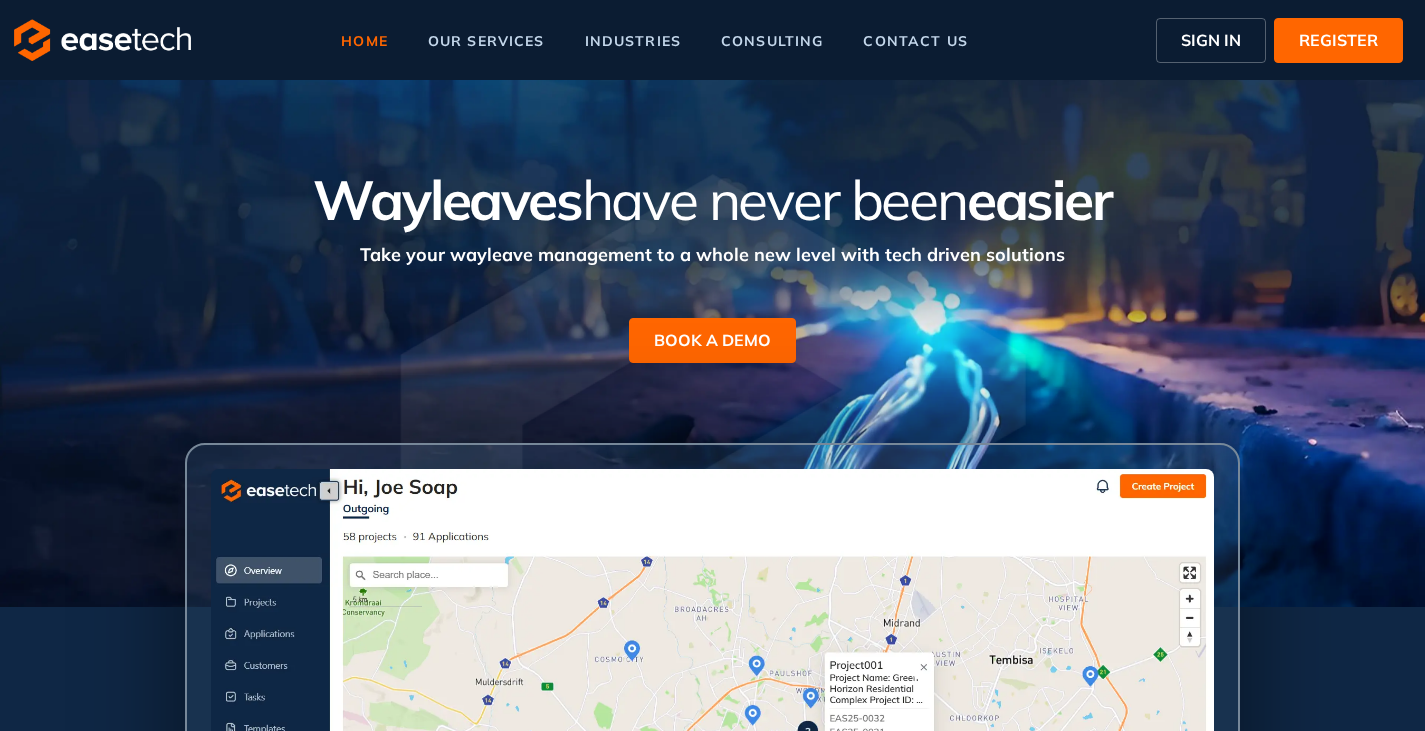 click on "SIGN IN" at bounding box center [1211, 40] 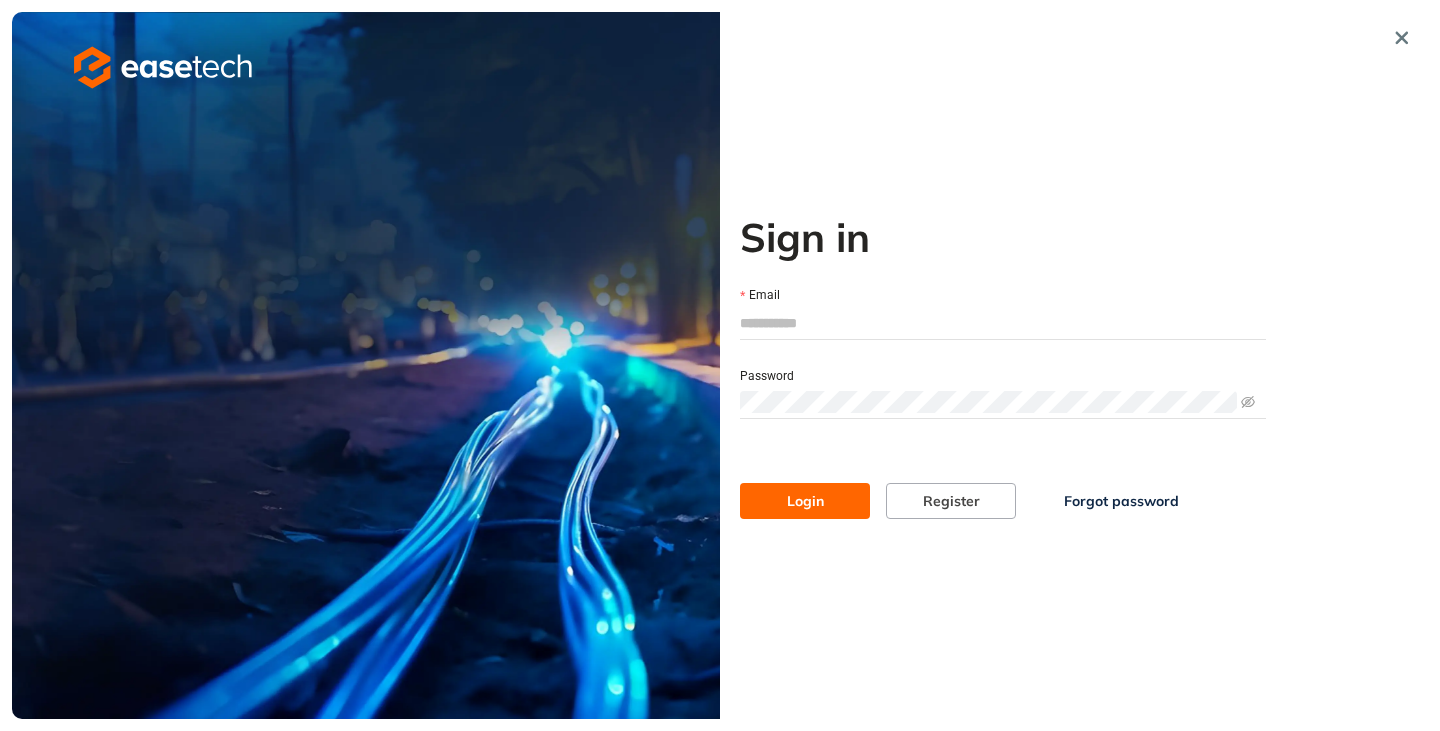 click on "Email" at bounding box center [1003, 323] 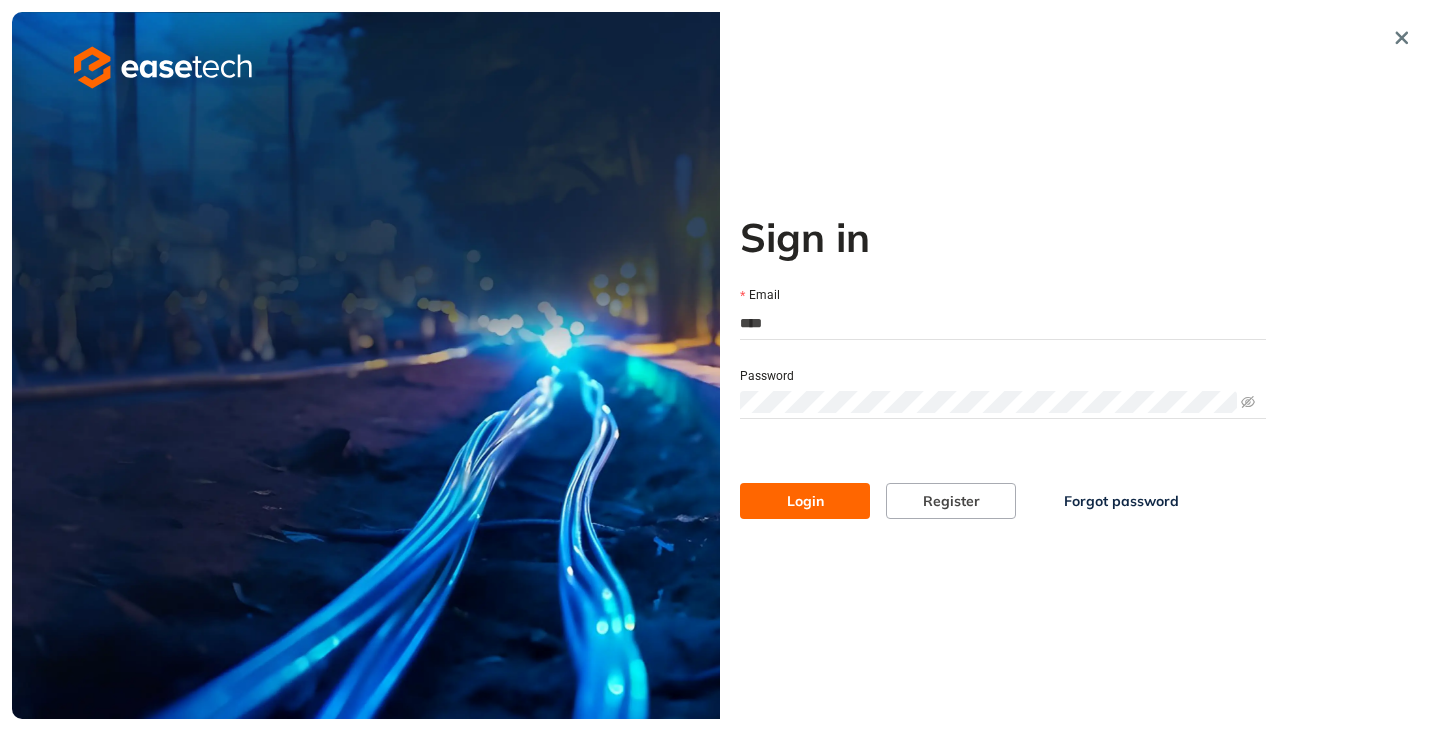 type on "**********" 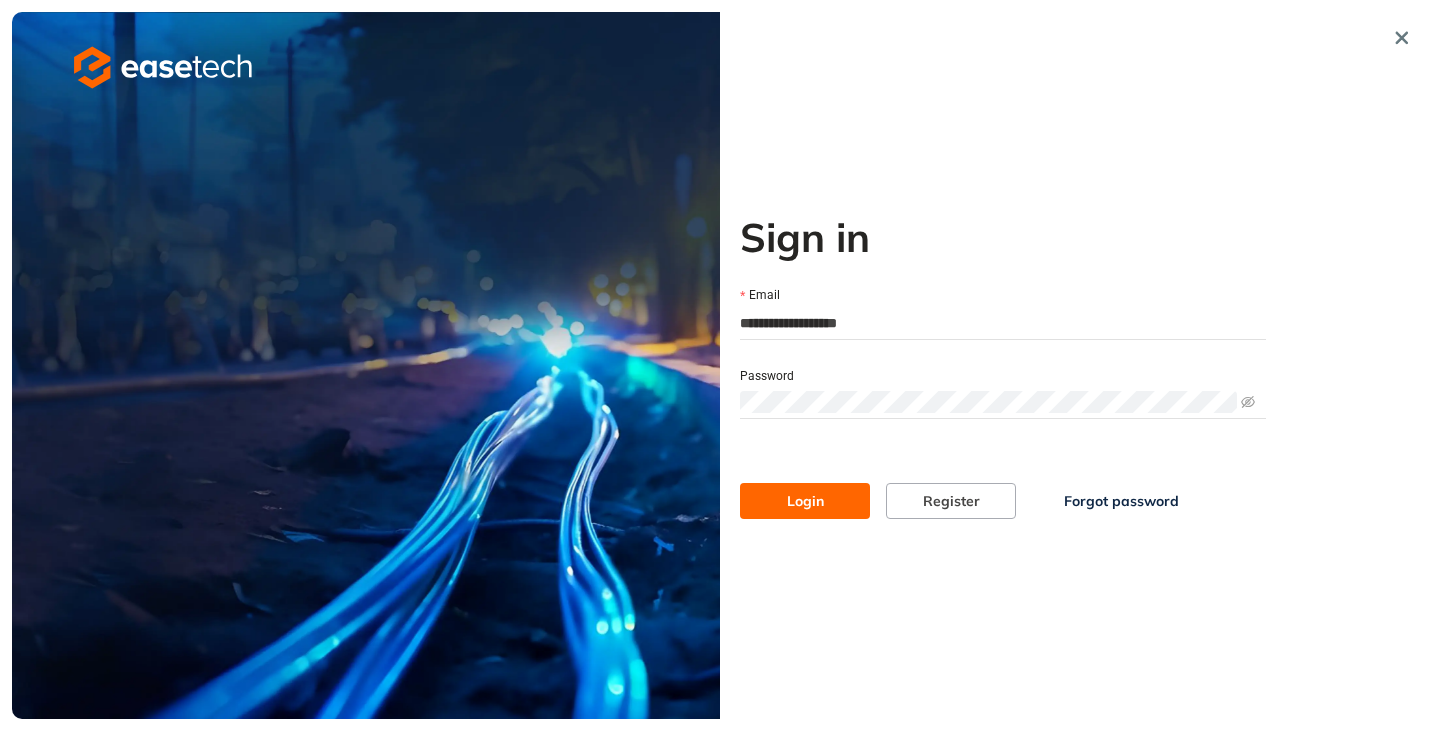 click on "Login" at bounding box center [805, 501] 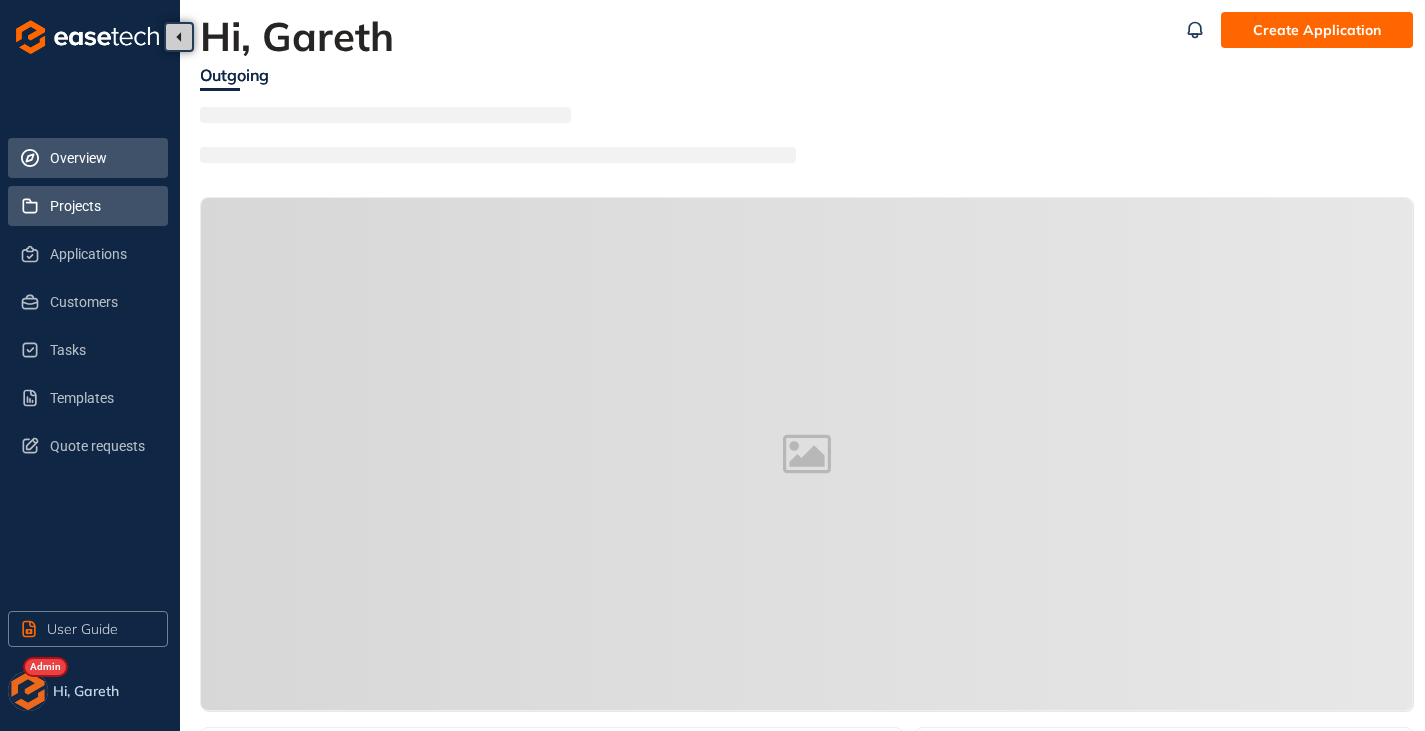 click on "Projects" at bounding box center [101, 206] 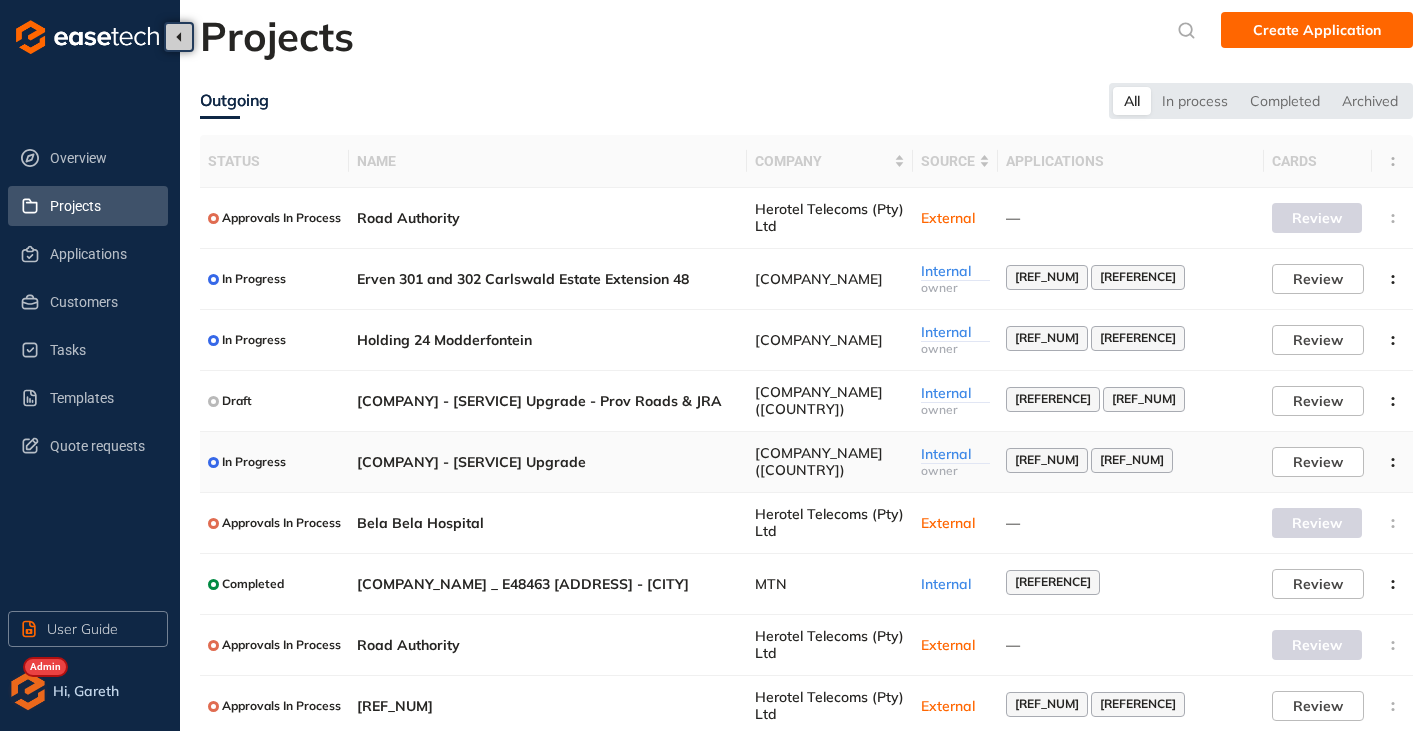 click on "[COMPANY_NAME] - [PROJECT_NAME]" at bounding box center (548, 462) 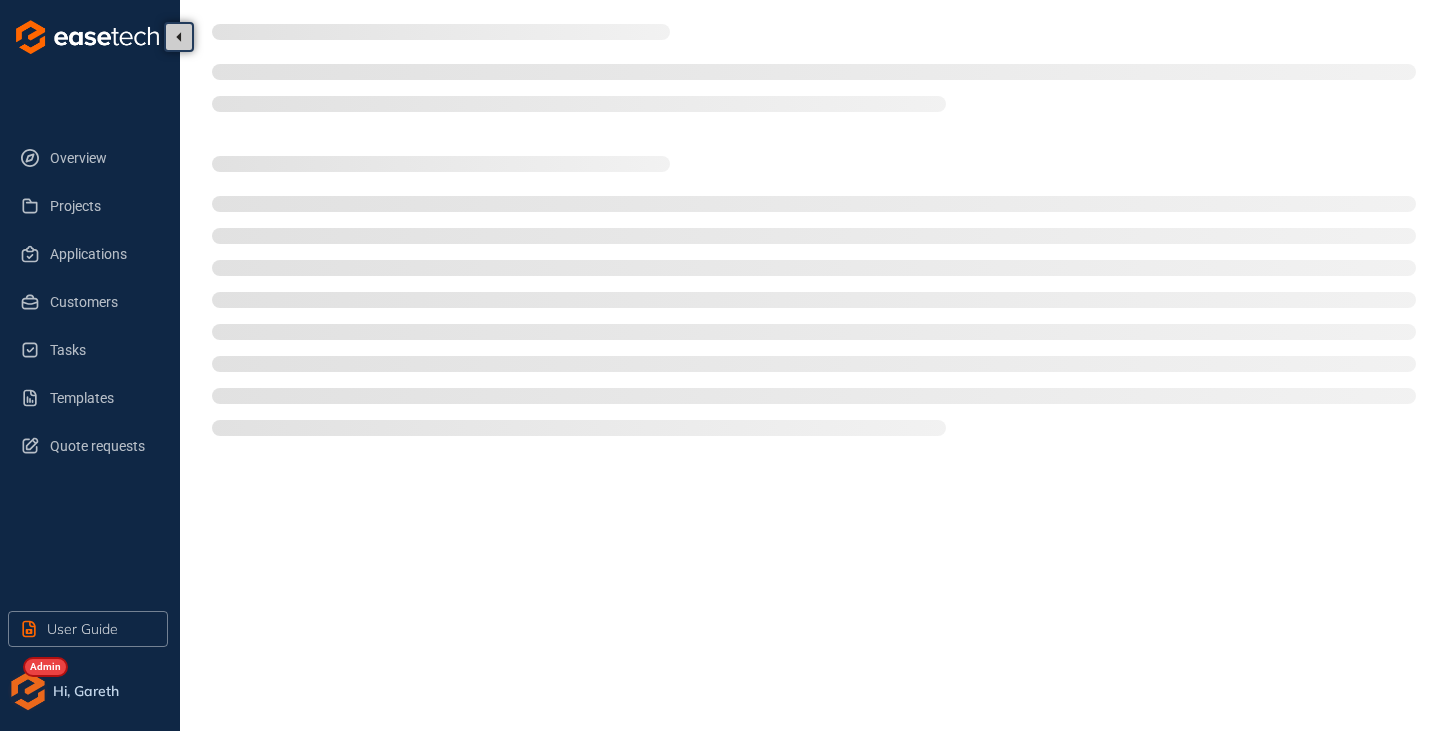 type on "**********" 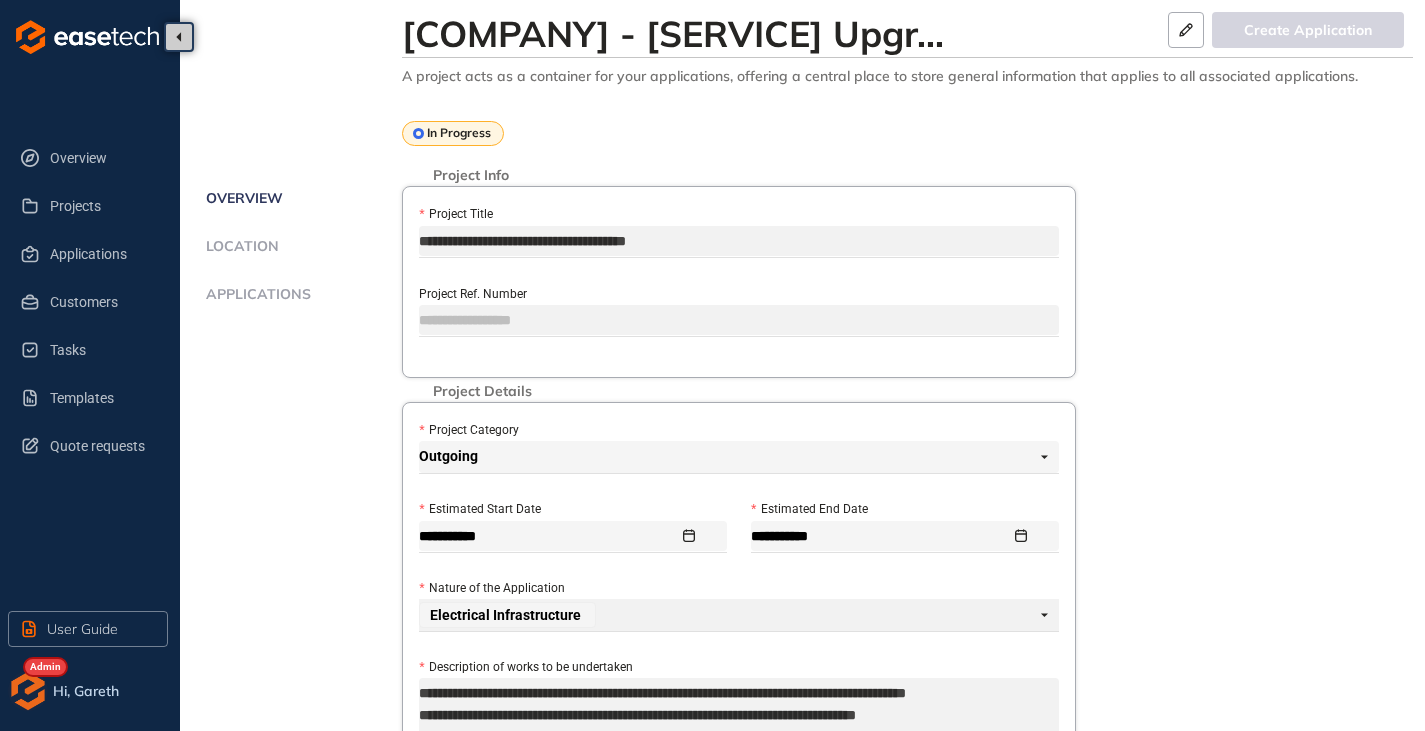 click on "Applications" at bounding box center [301, 306] 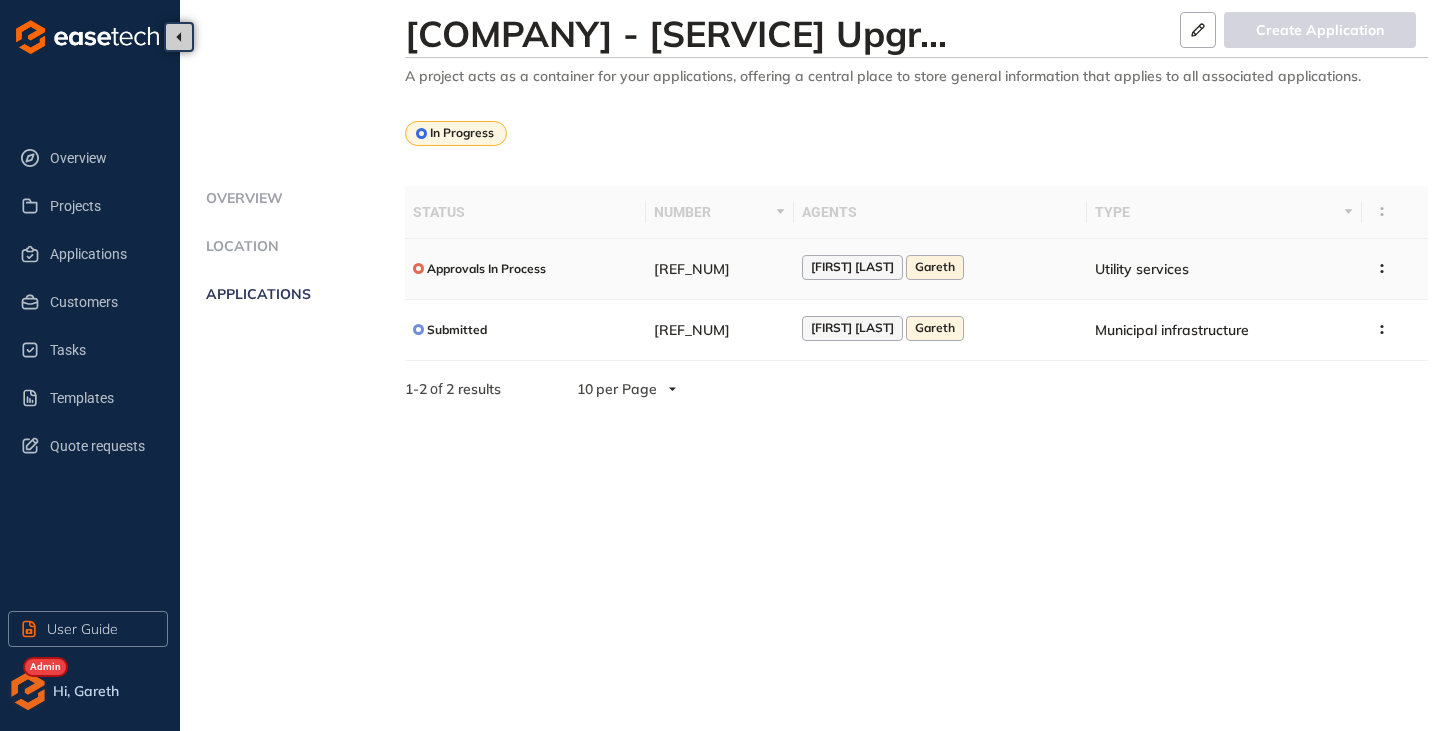 click on "[PROJECT_REF]" at bounding box center [720, 269] 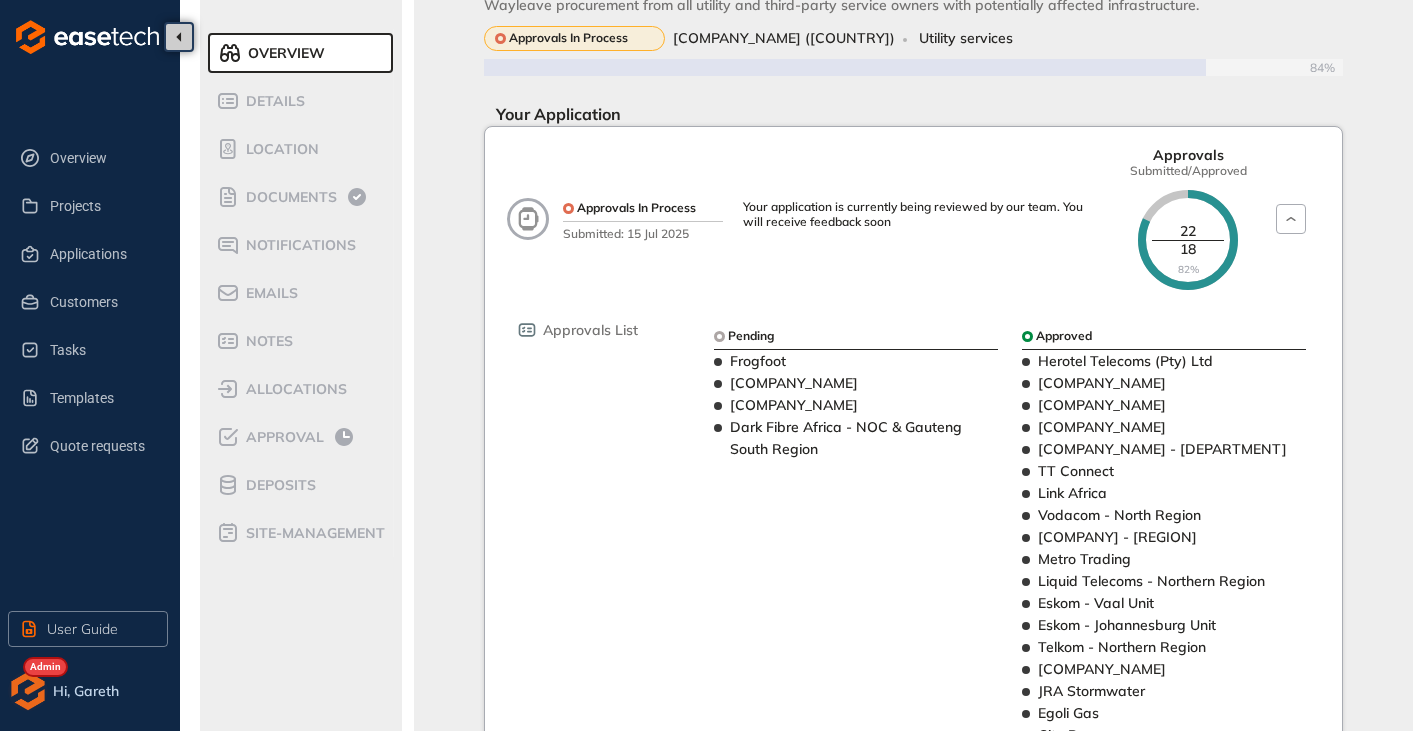 scroll, scrollTop: 100, scrollLeft: 0, axis: vertical 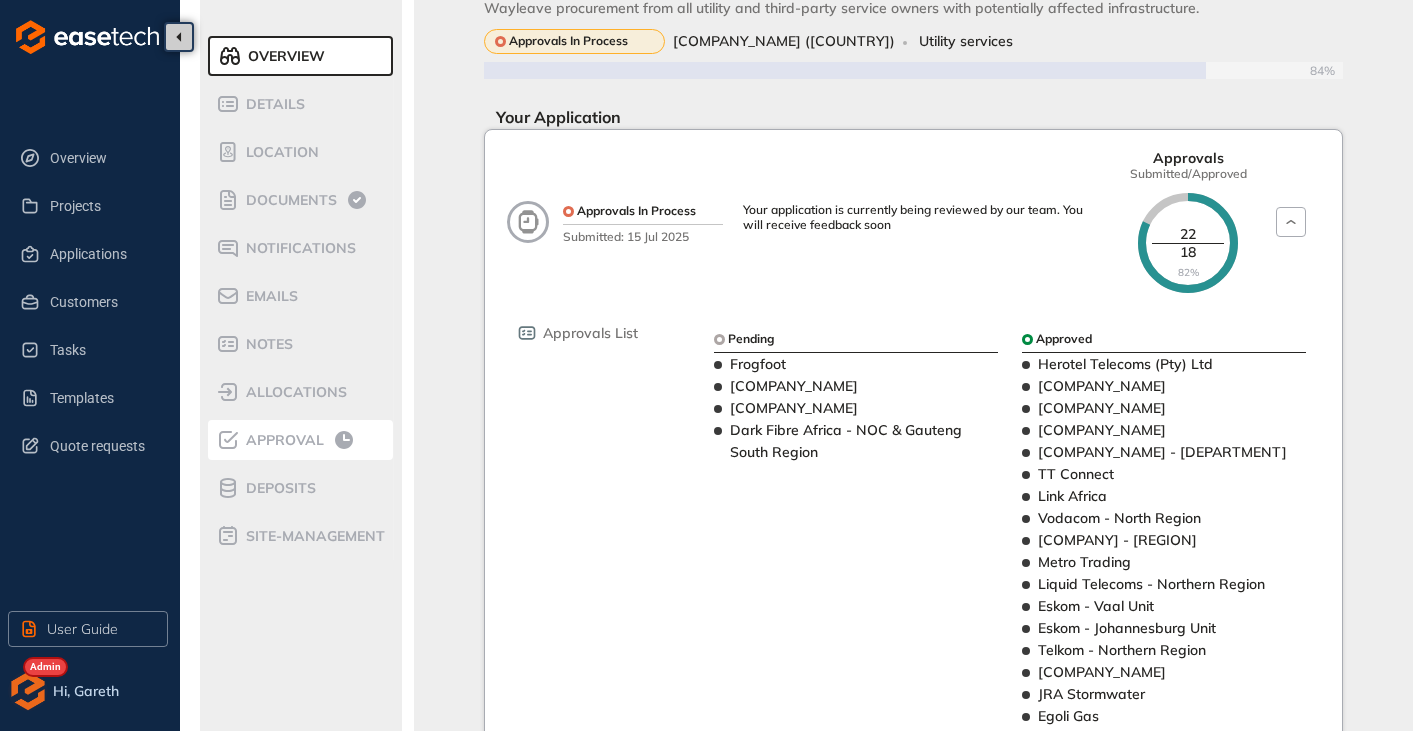 click on "Approval" at bounding box center [282, 440] 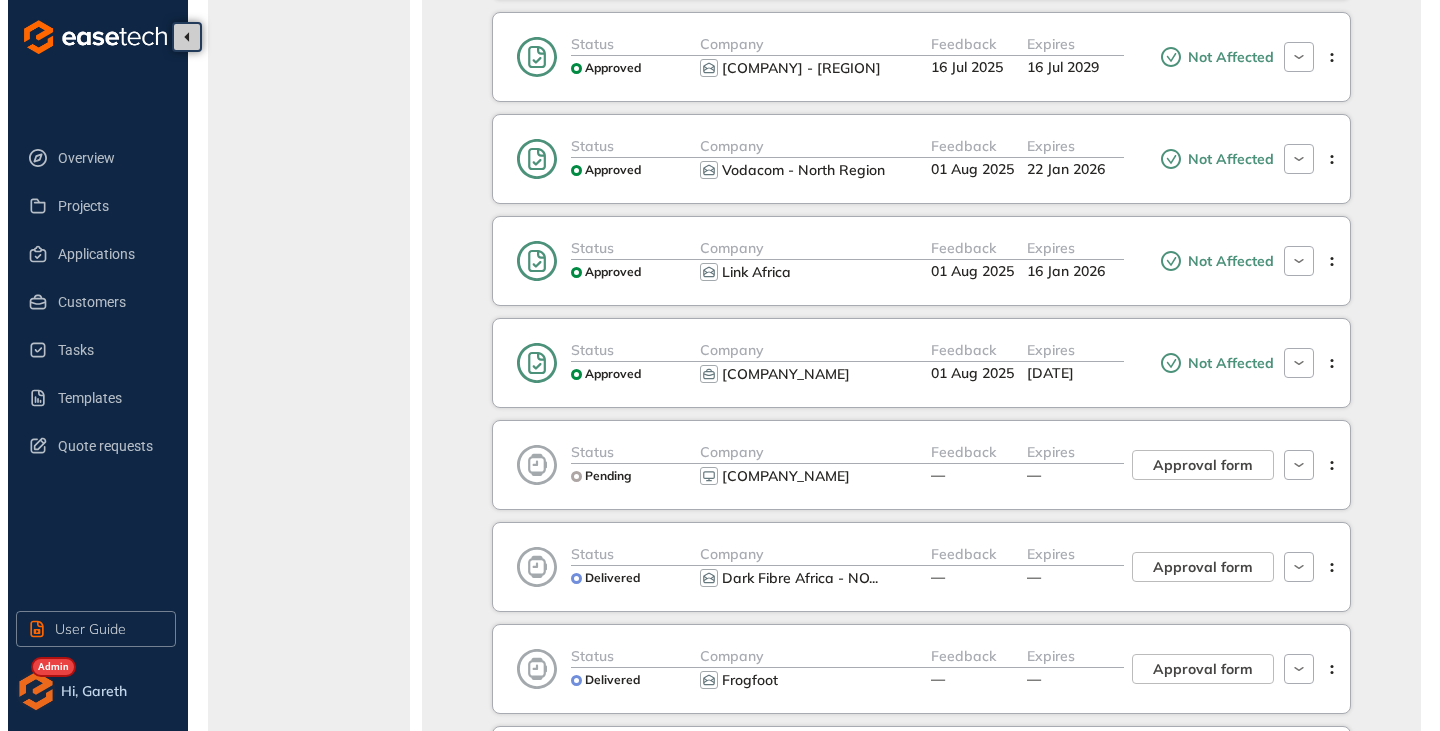scroll, scrollTop: 1600, scrollLeft: 0, axis: vertical 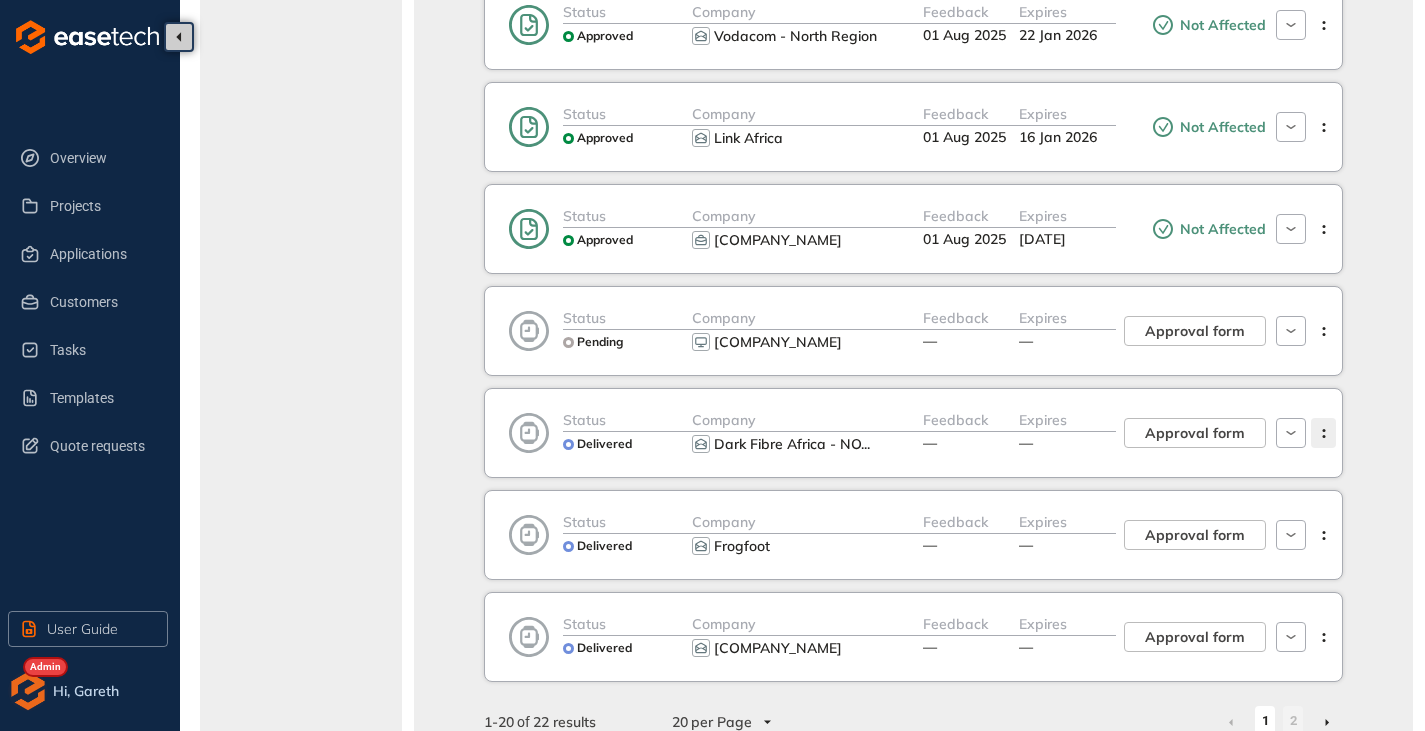 click 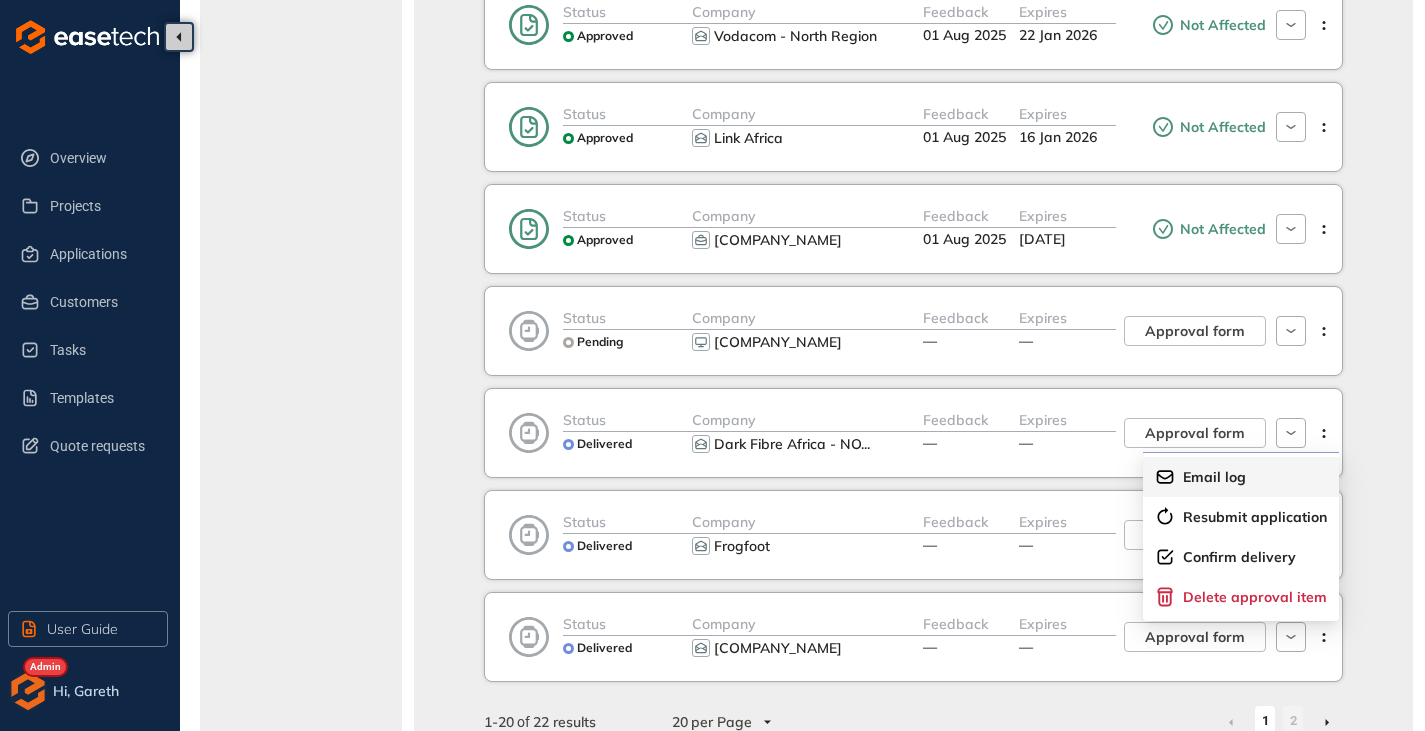 click on "Email log" at bounding box center [1214, 477] 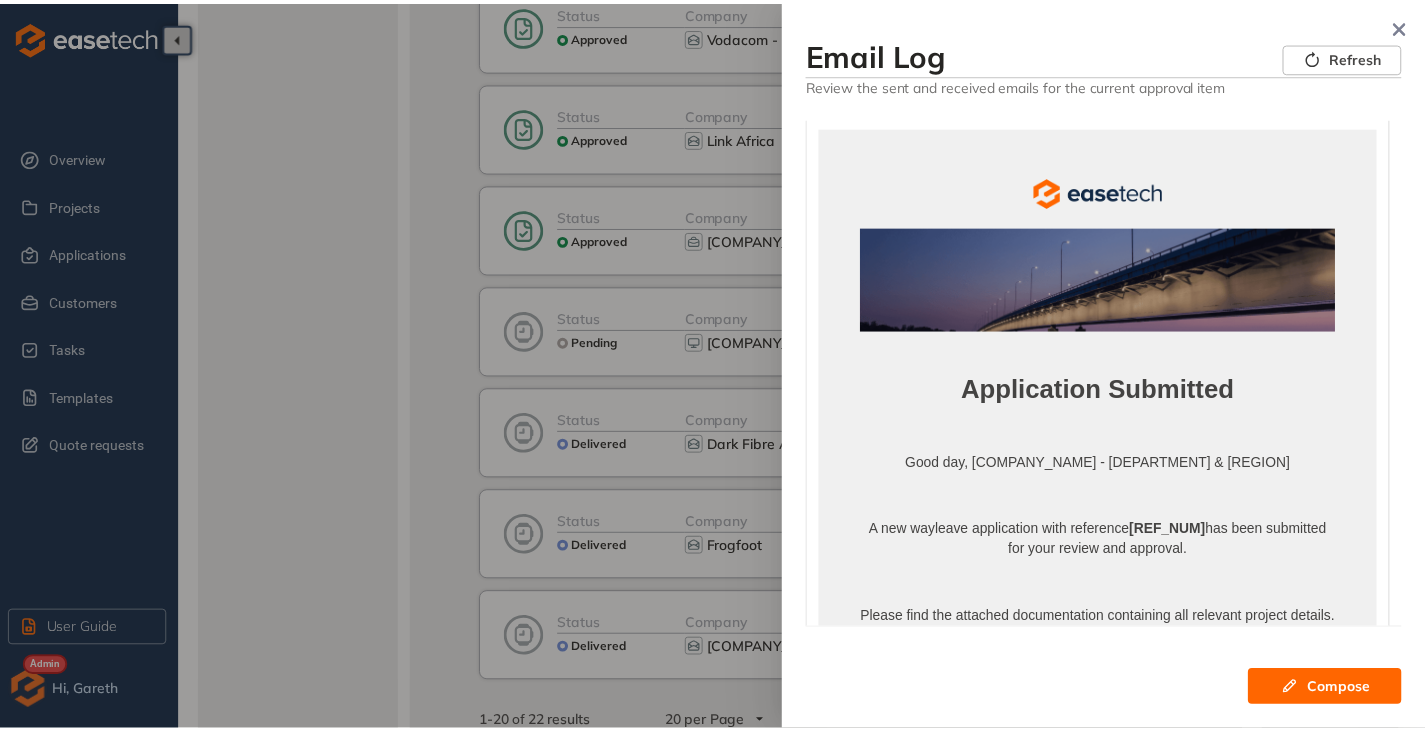 scroll, scrollTop: 0, scrollLeft: 0, axis: both 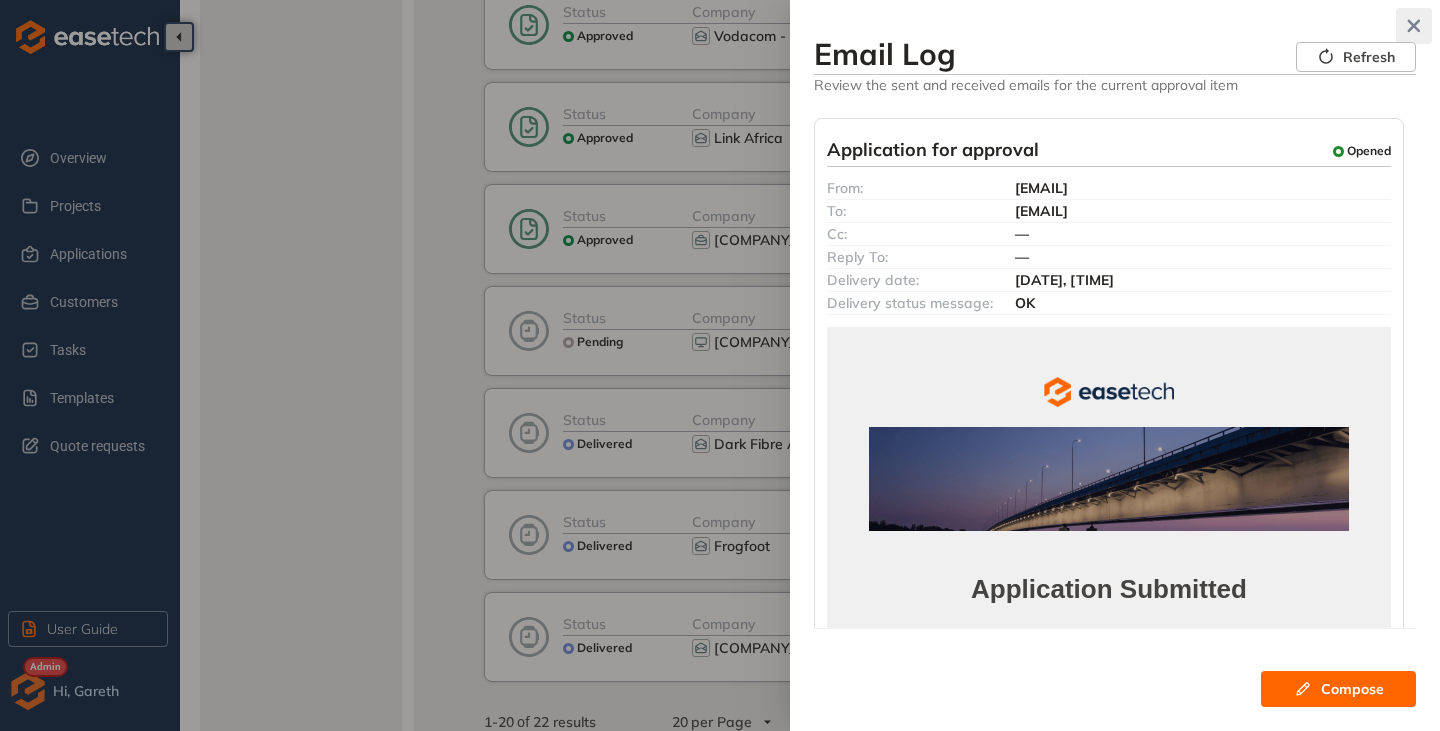 click at bounding box center (1414, 26) 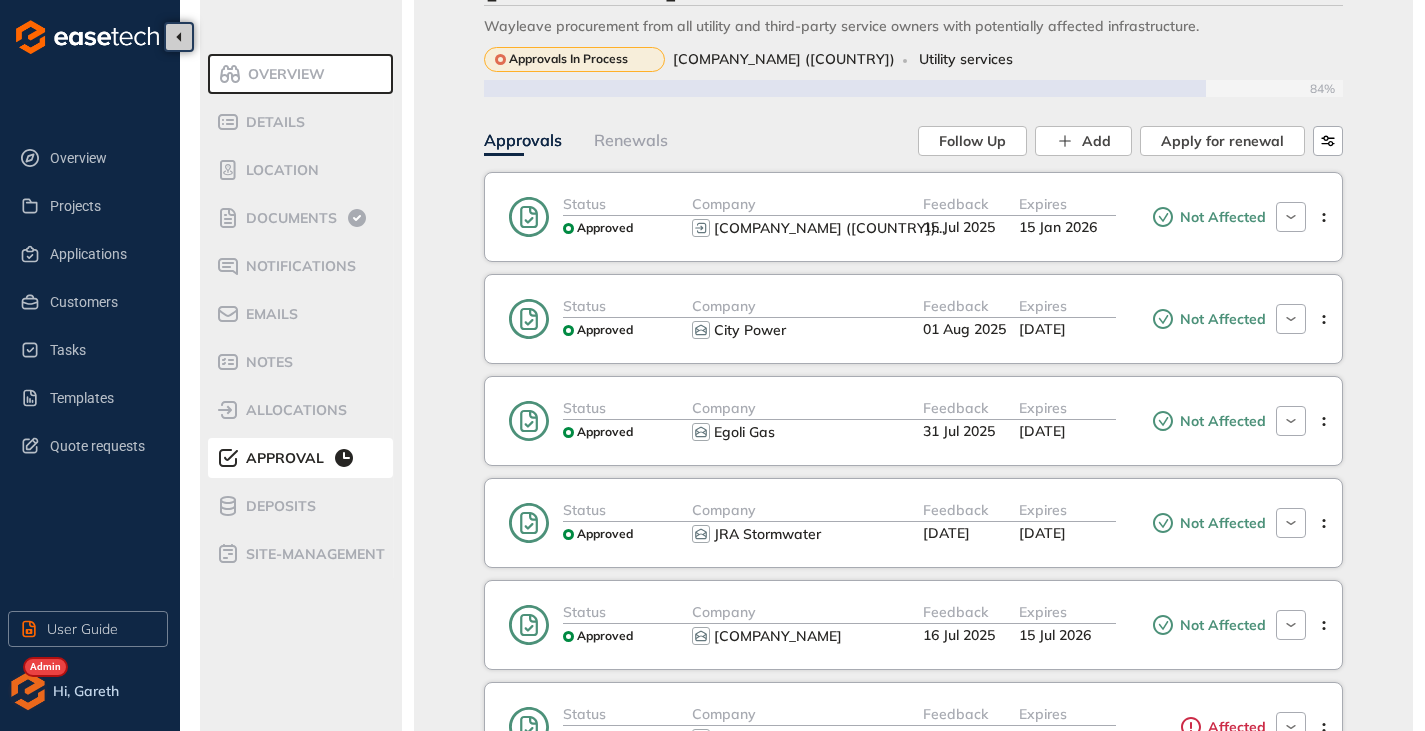 scroll, scrollTop: 0, scrollLeft: 0, axis: both 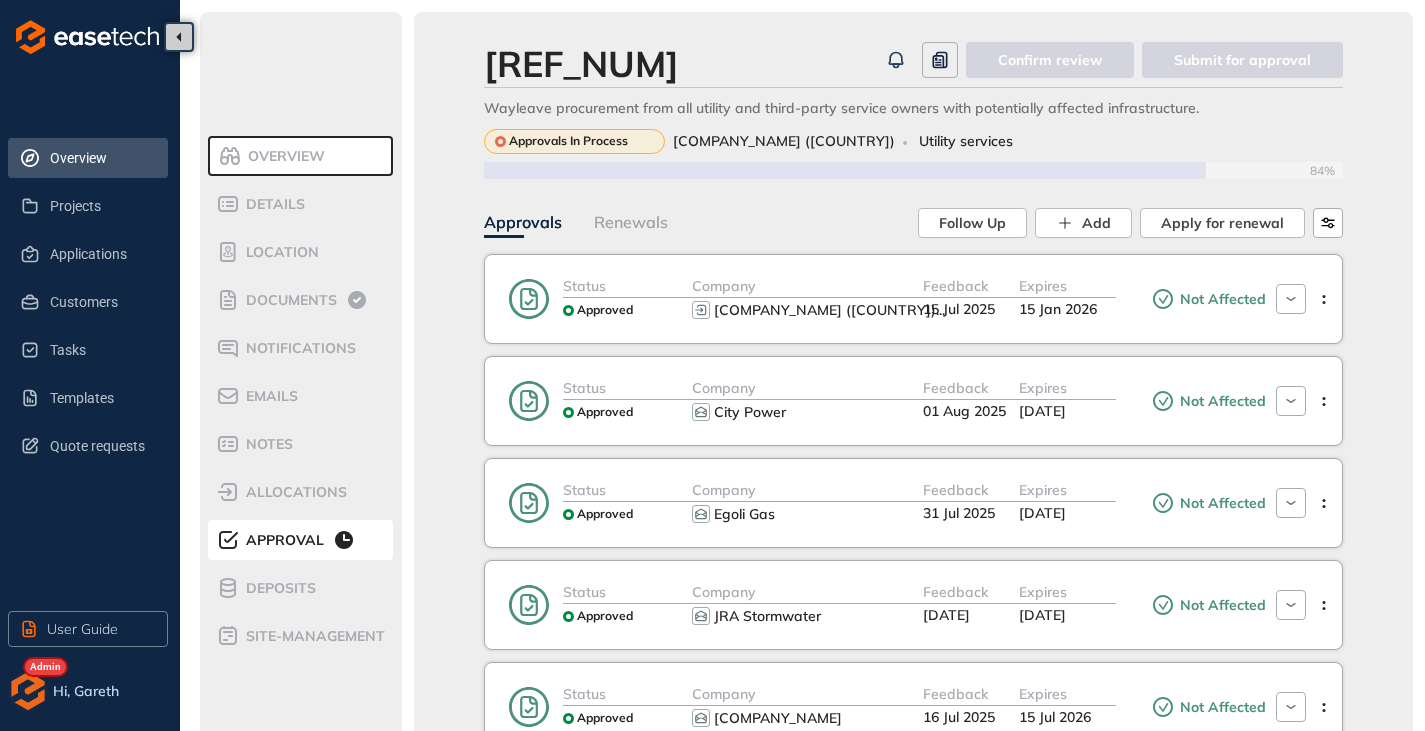 click on "Overview" at bounding box center [101, 158] 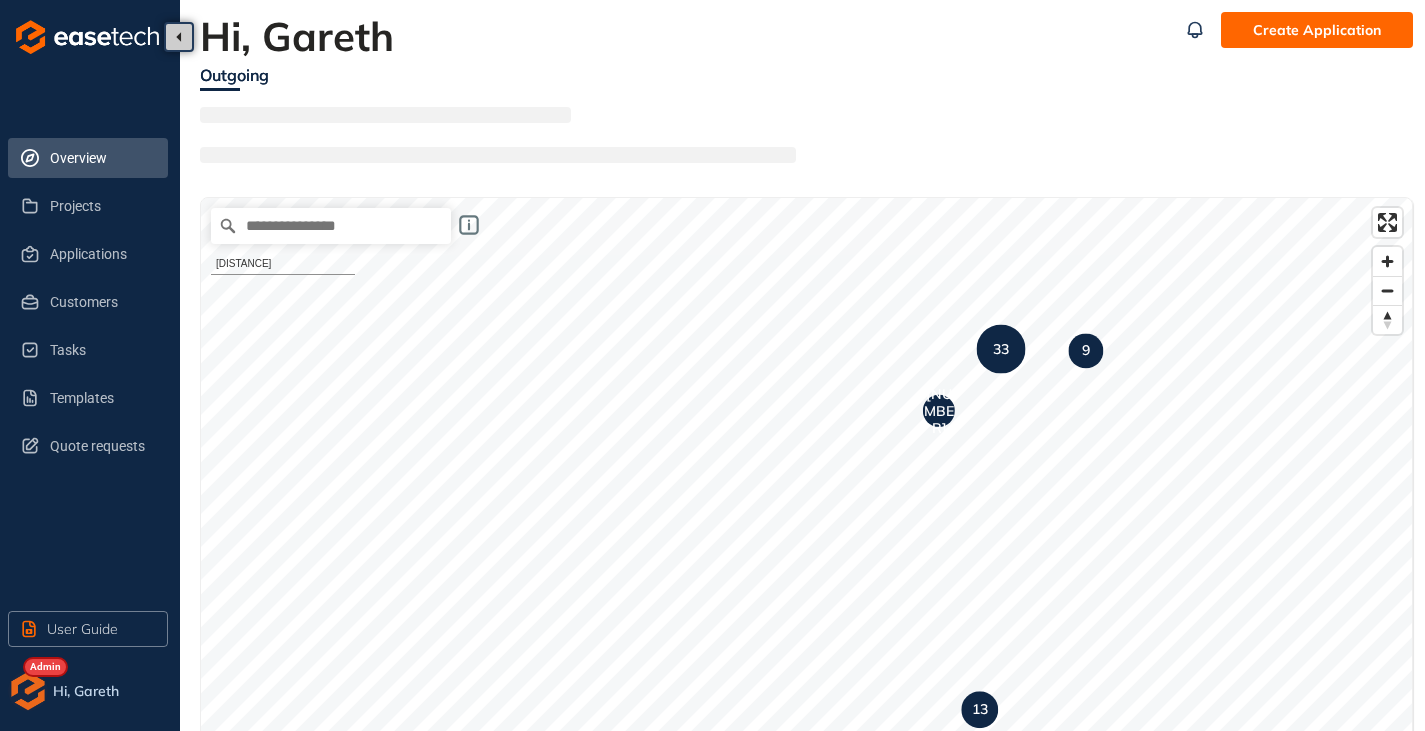 click at bounding box center [28, 691] 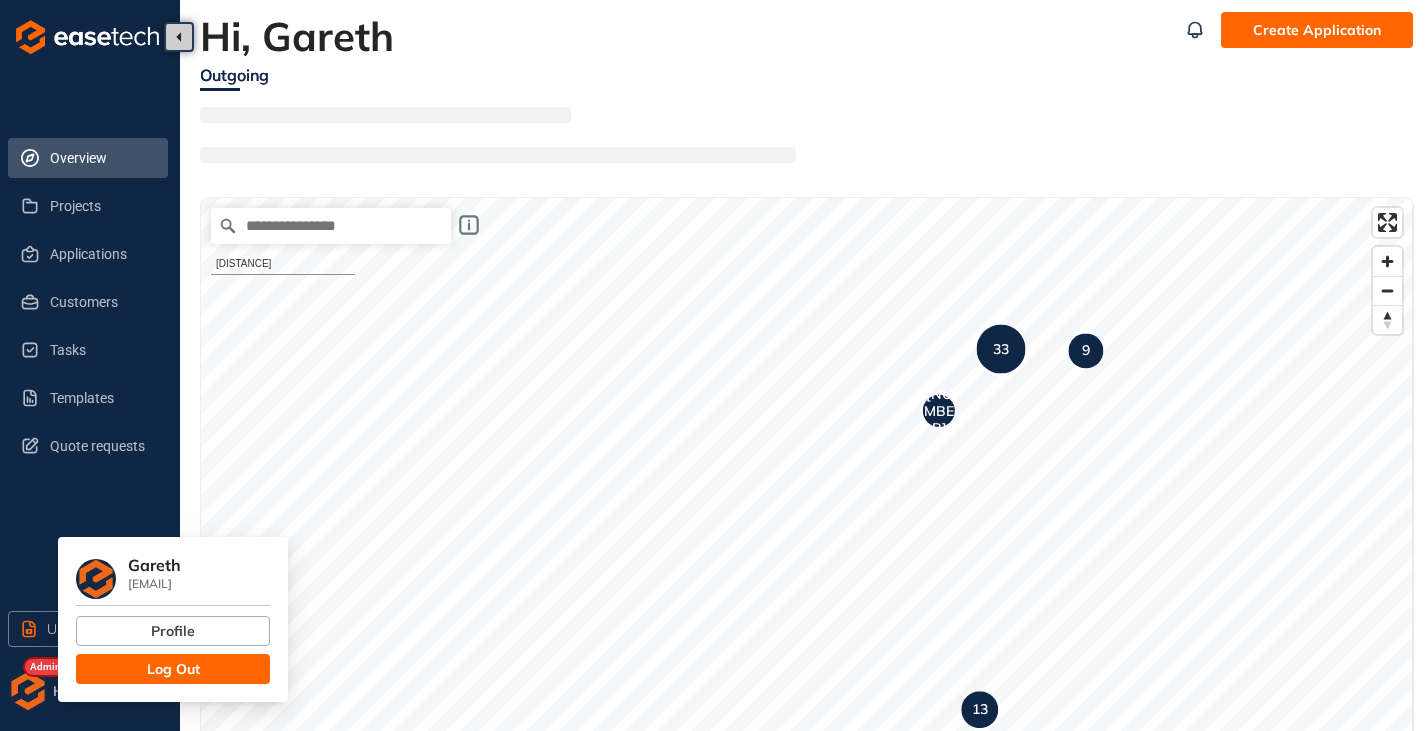 click on "Log Out" at bounding box center [173, 669] 